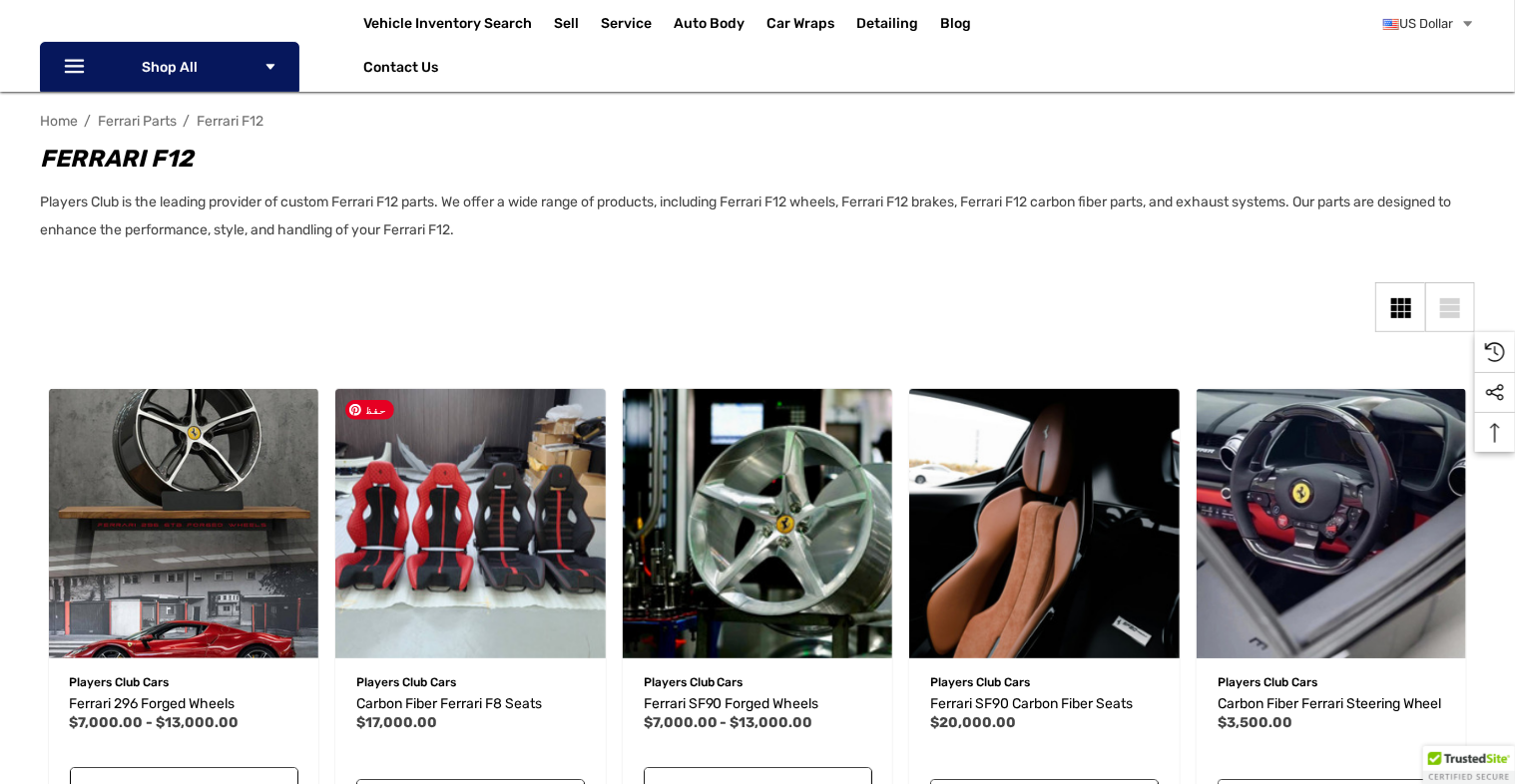 scroll, scrollTop: 262, scrollLeft: 0, axis: vertical 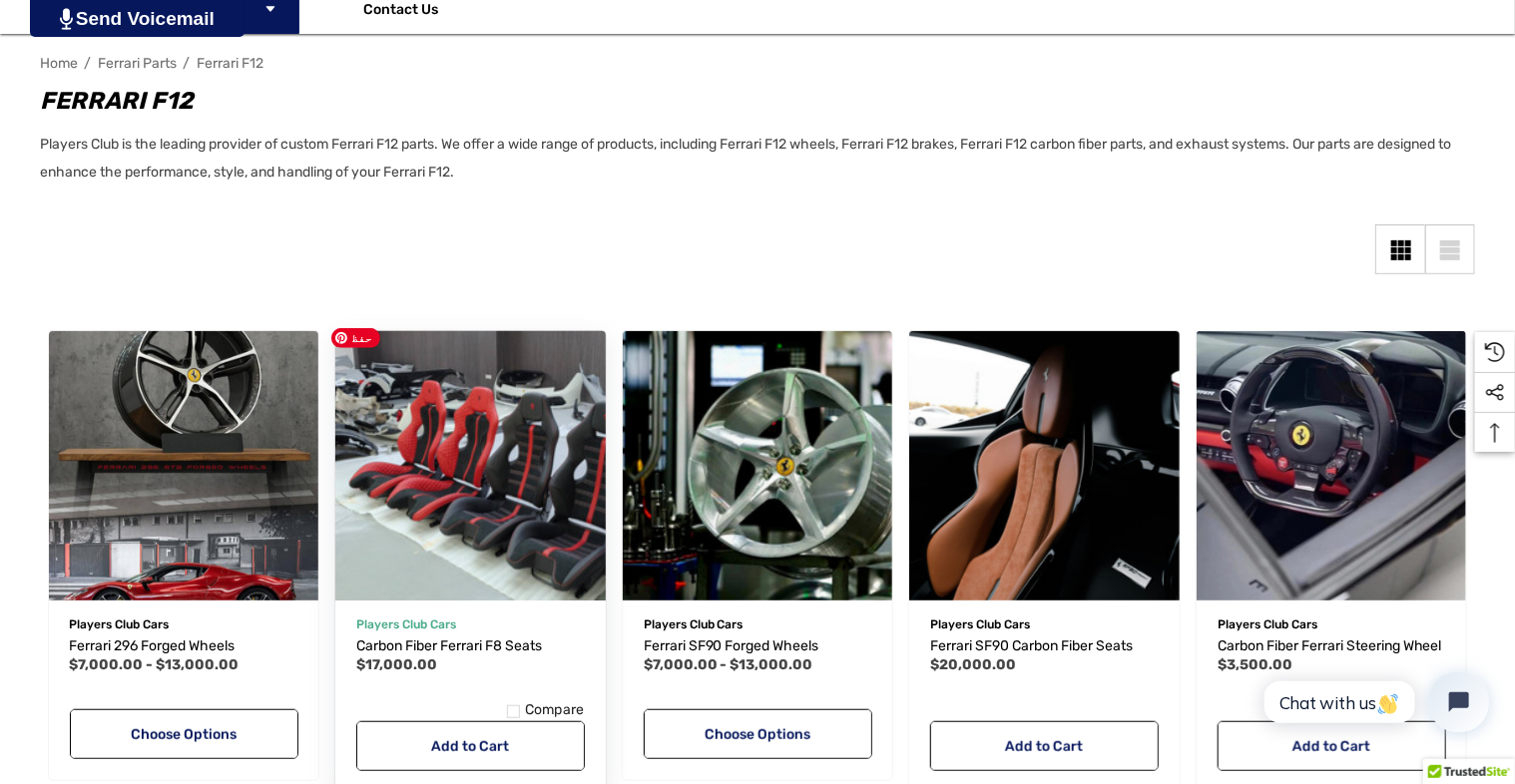 click at bounding box center (471, 466) 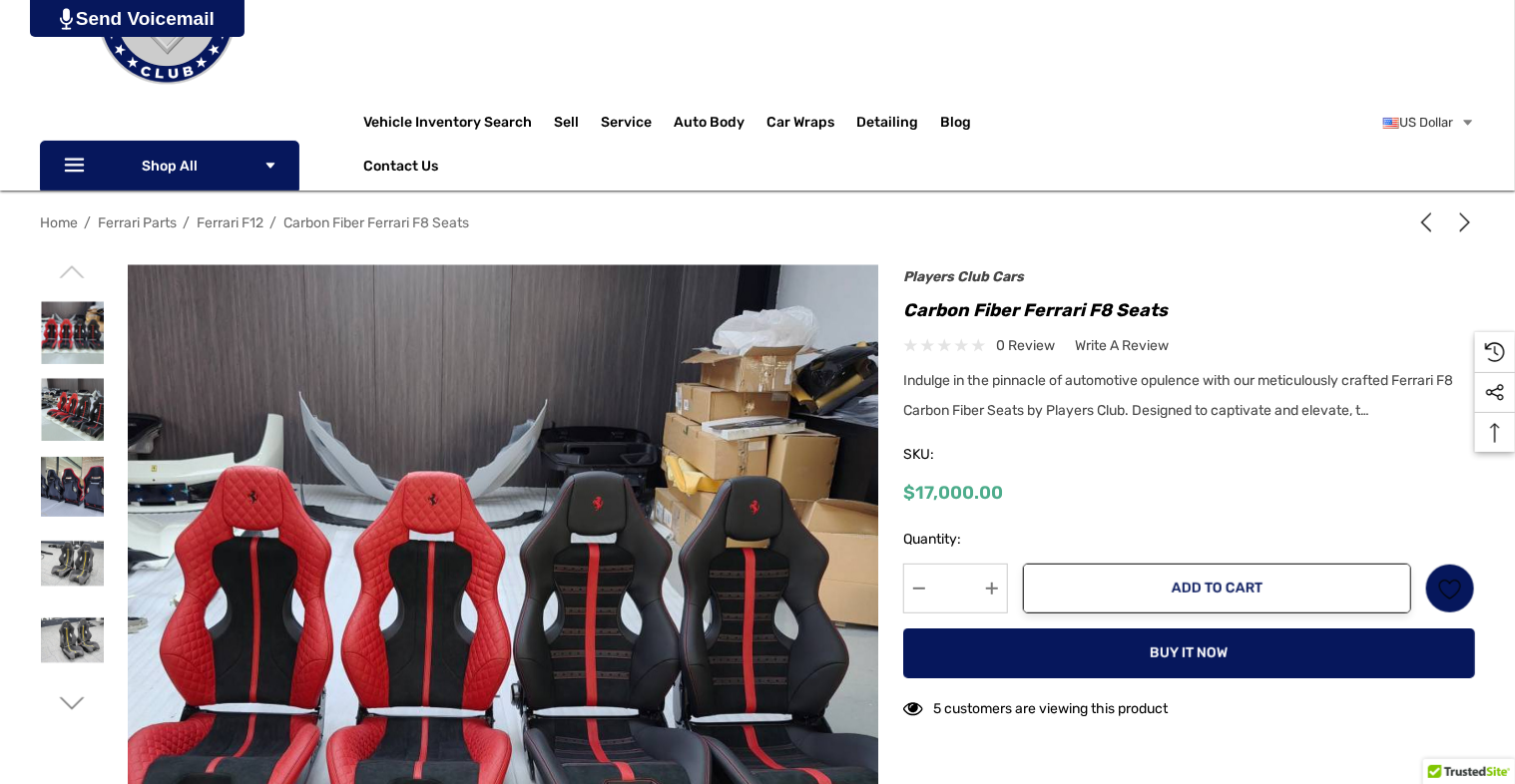 scroll, scrollTop: 164, scrollLeft: 0, axis: vertical 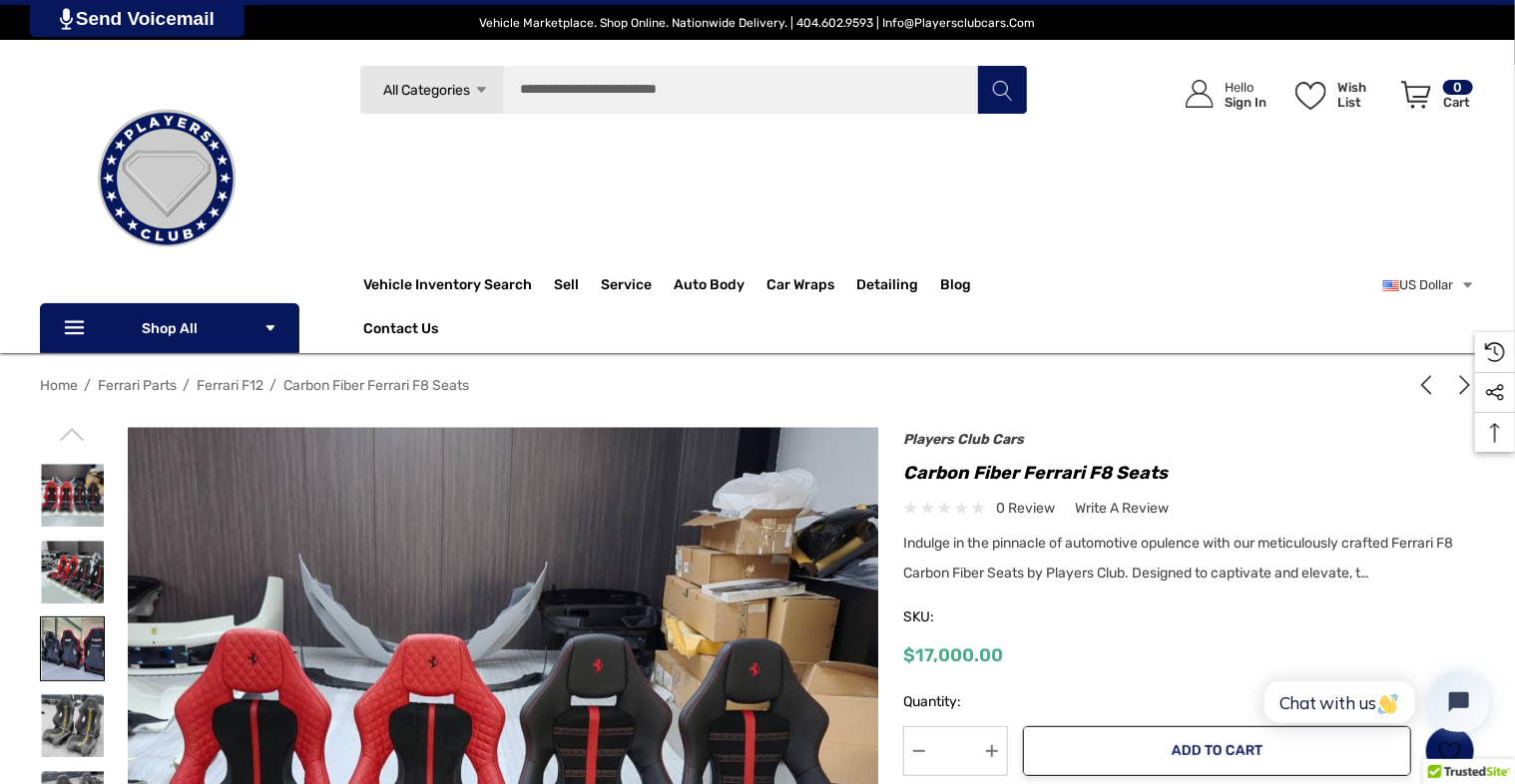 click at bounding box center [72, 648] 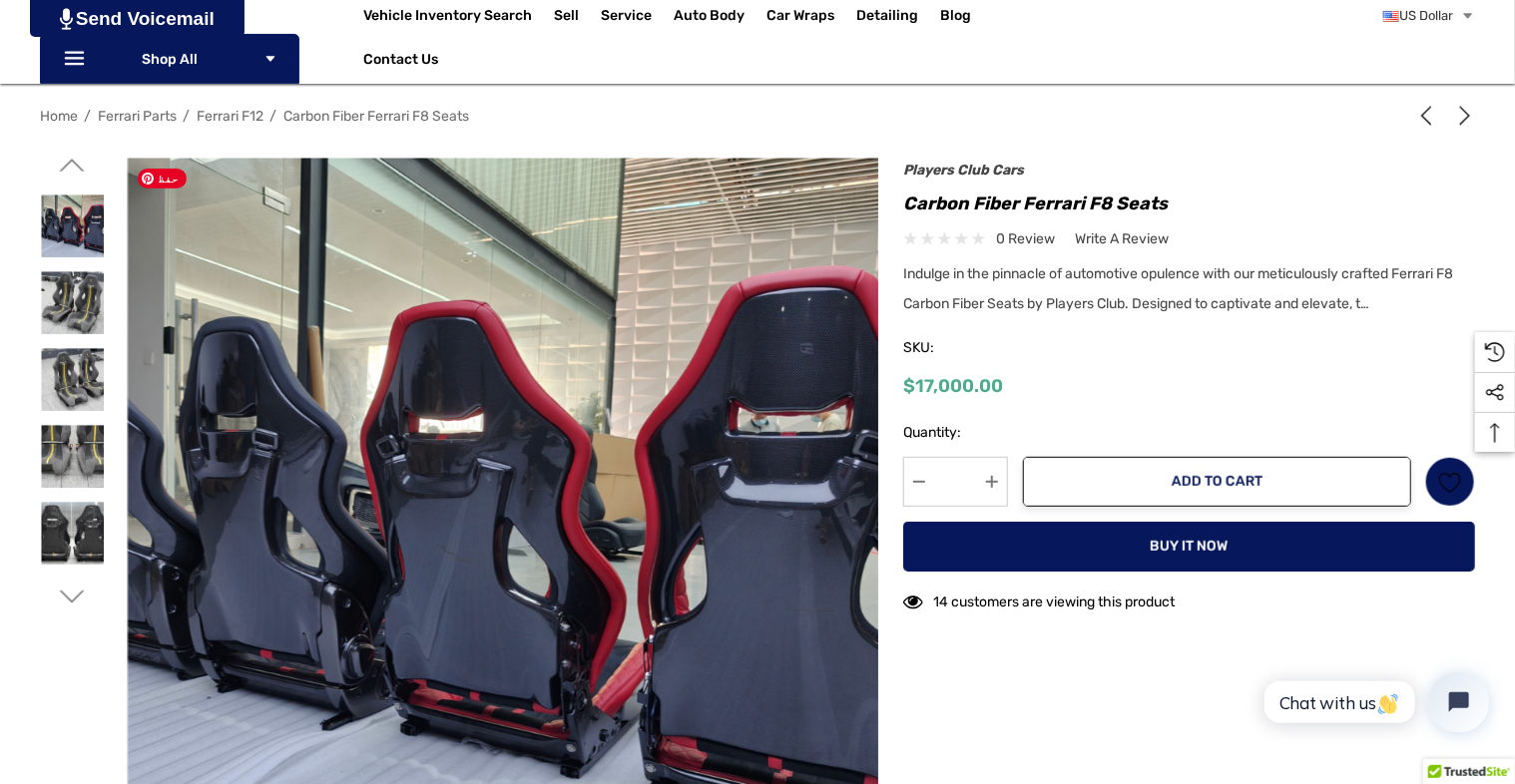 scroll, scrollTop: 270, scrollLeft: 0, axis: vertical 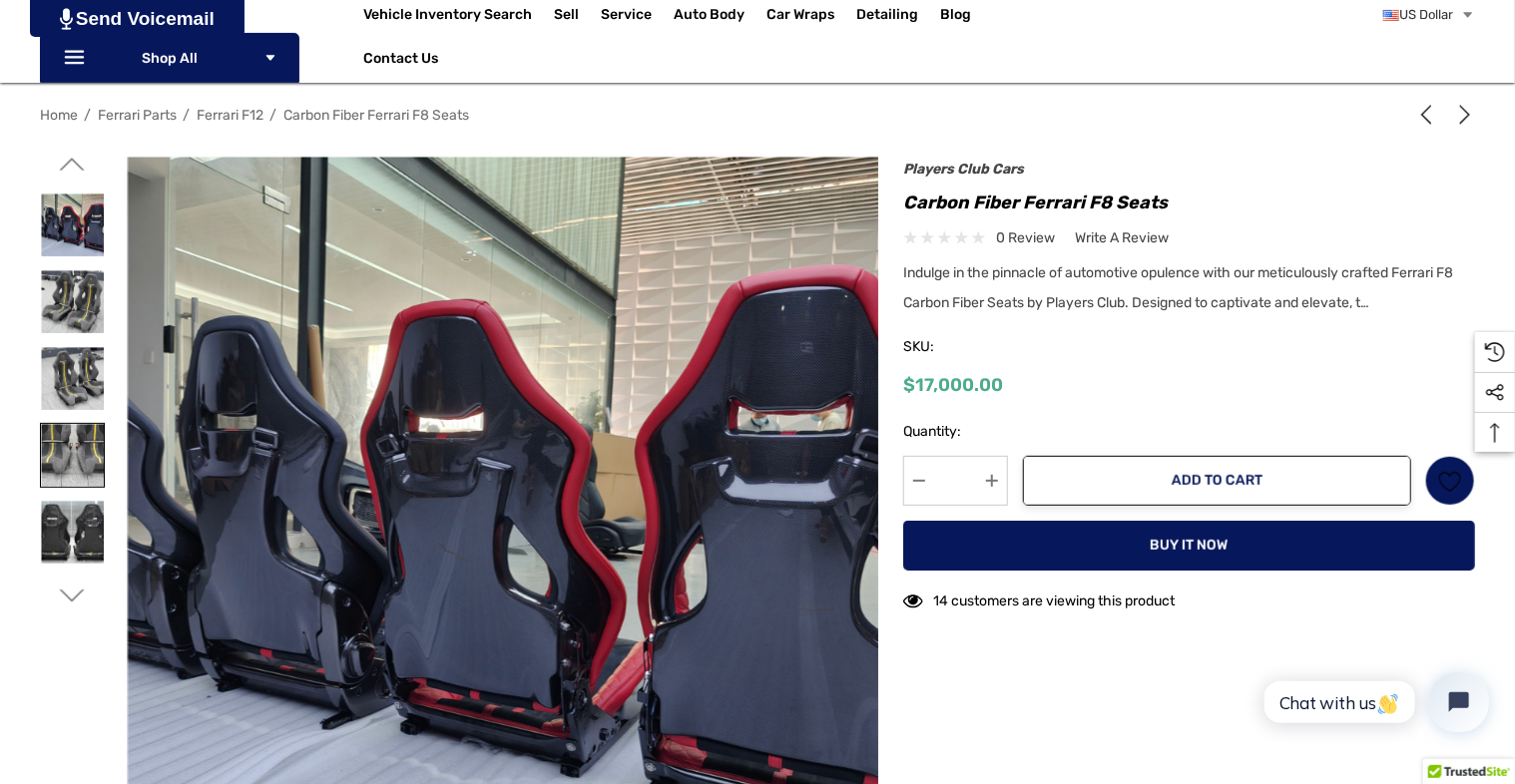 click at bounding box center (72, 455) 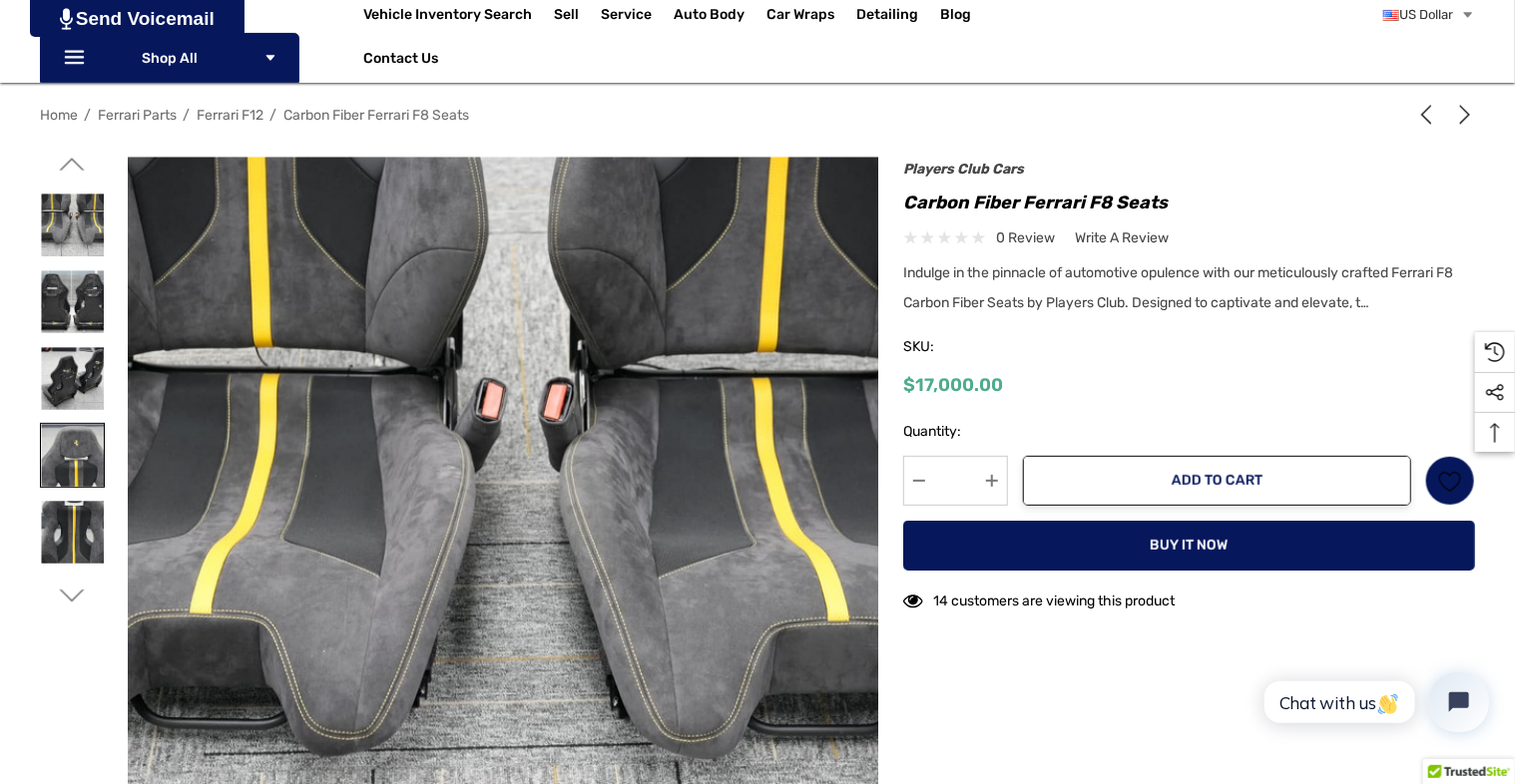 click at bounding box center (72, 455) 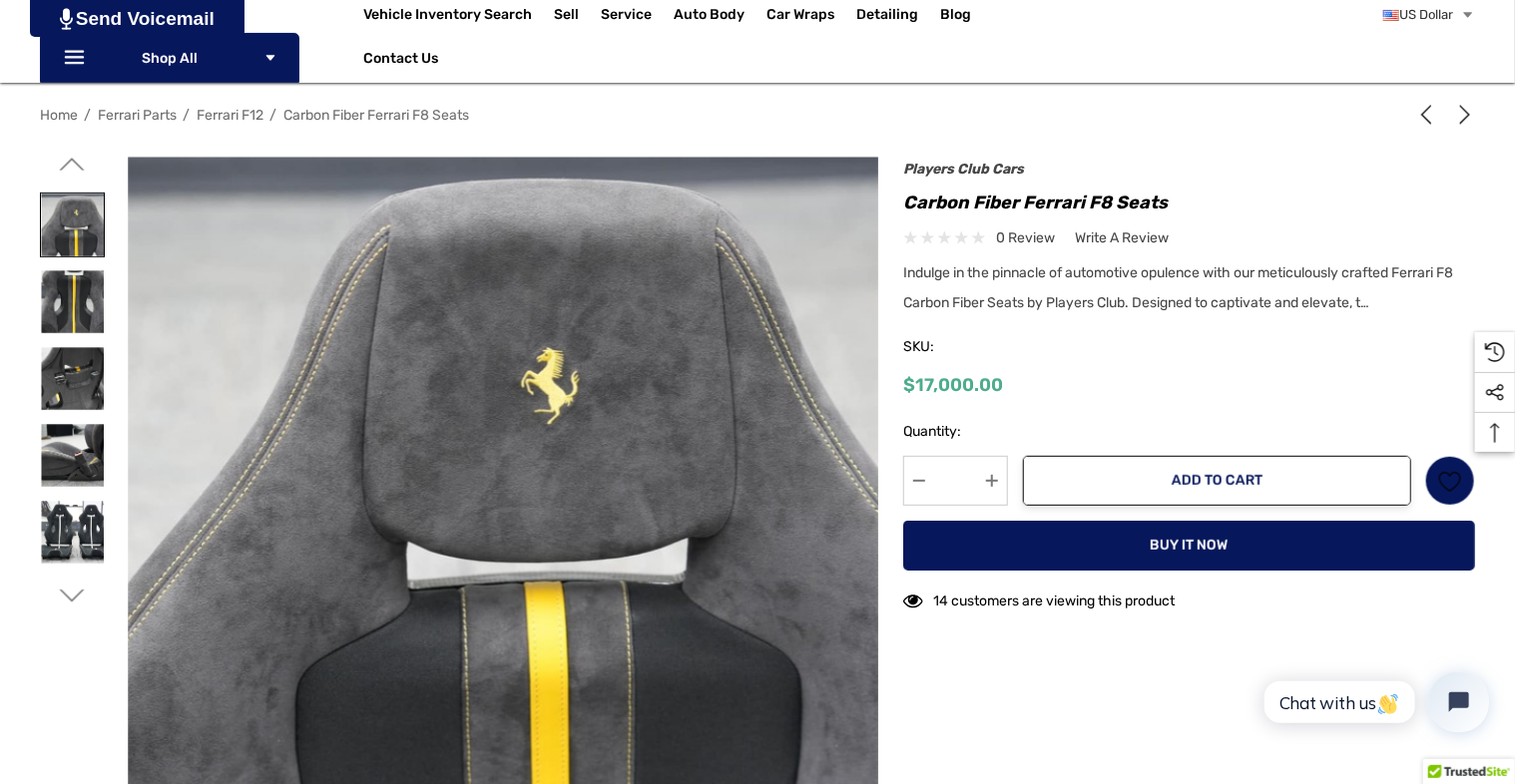 click at bounding box center [72, 455] 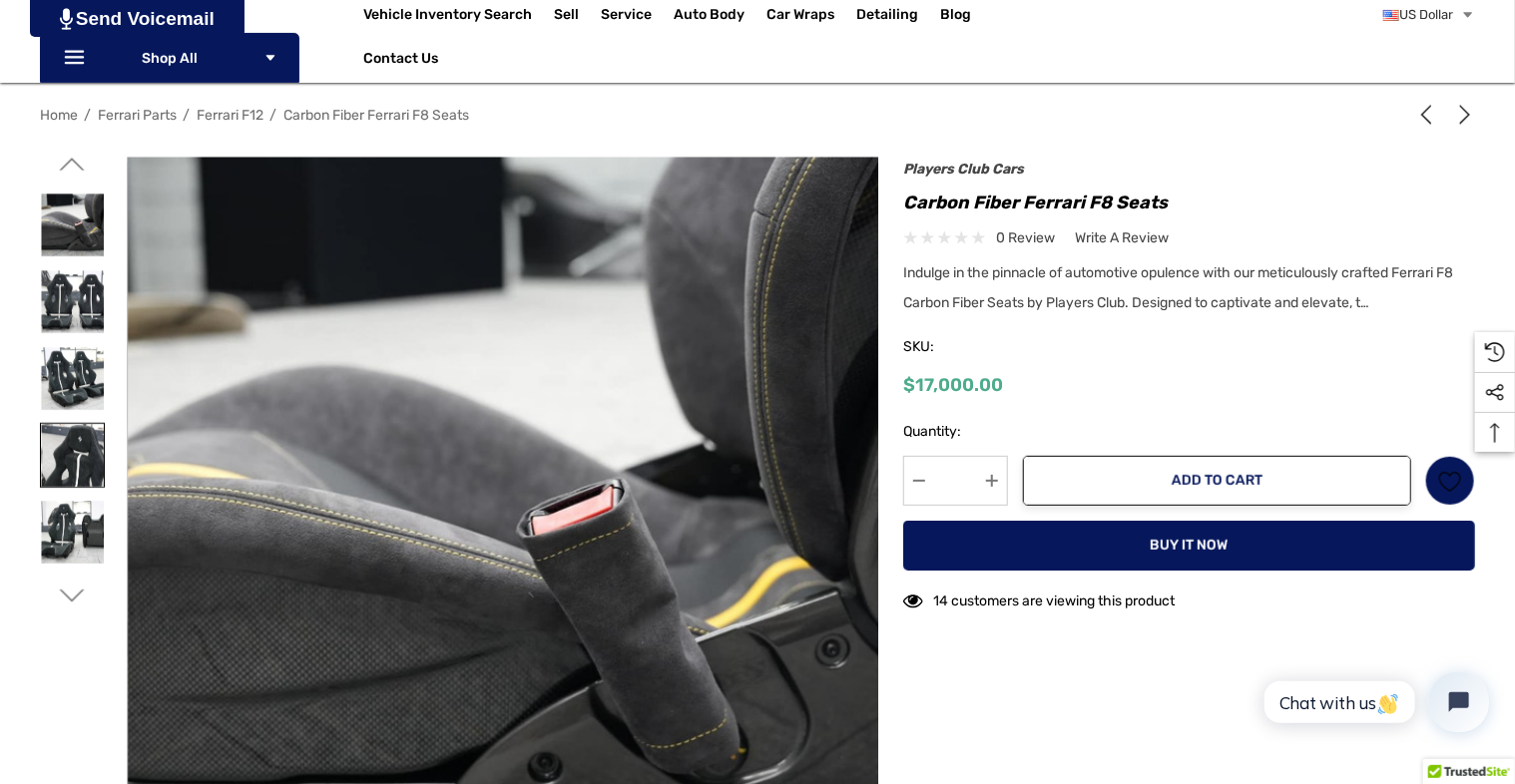 click at bounding box center (72, 455) 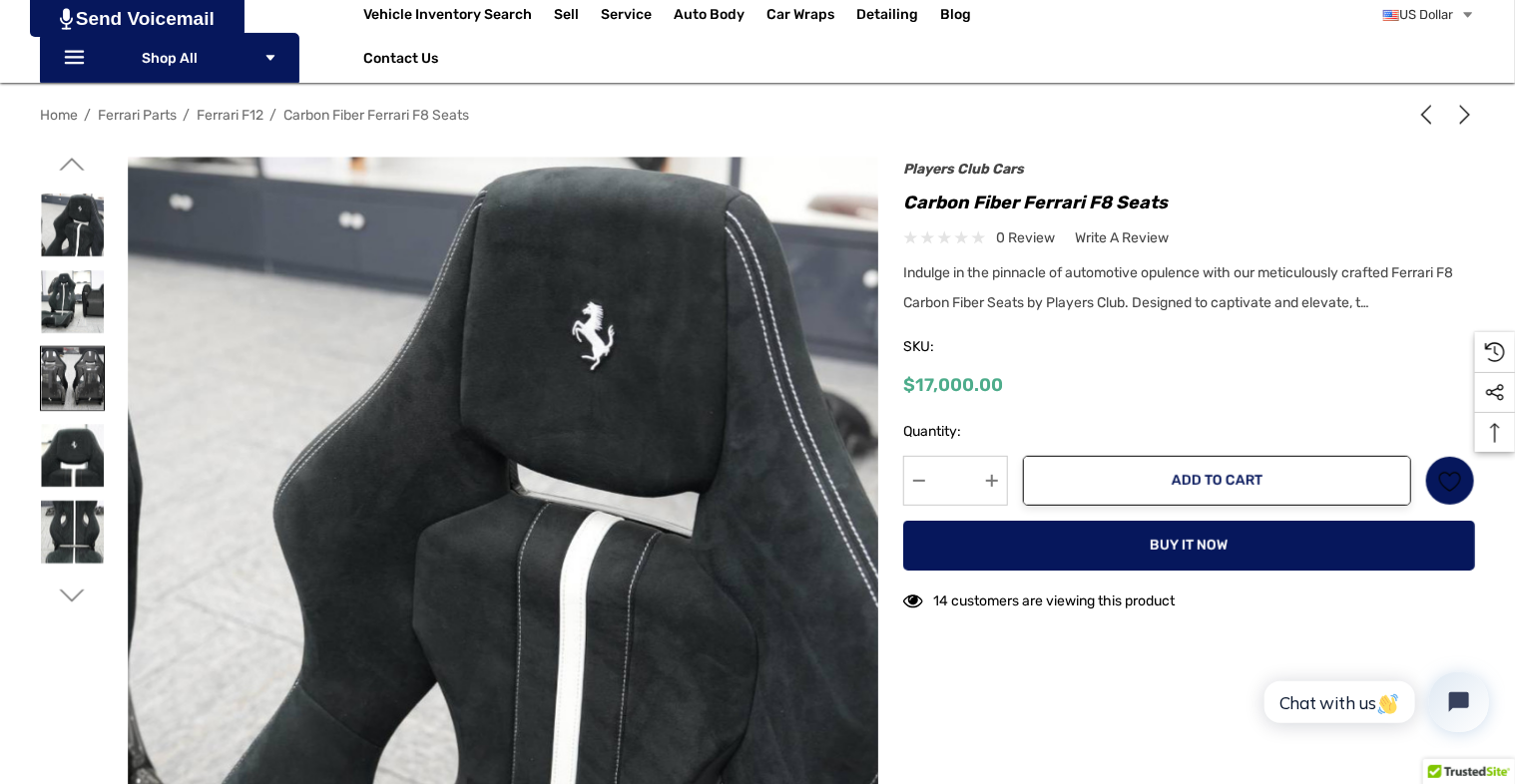 click at bounding box center (72, -83) 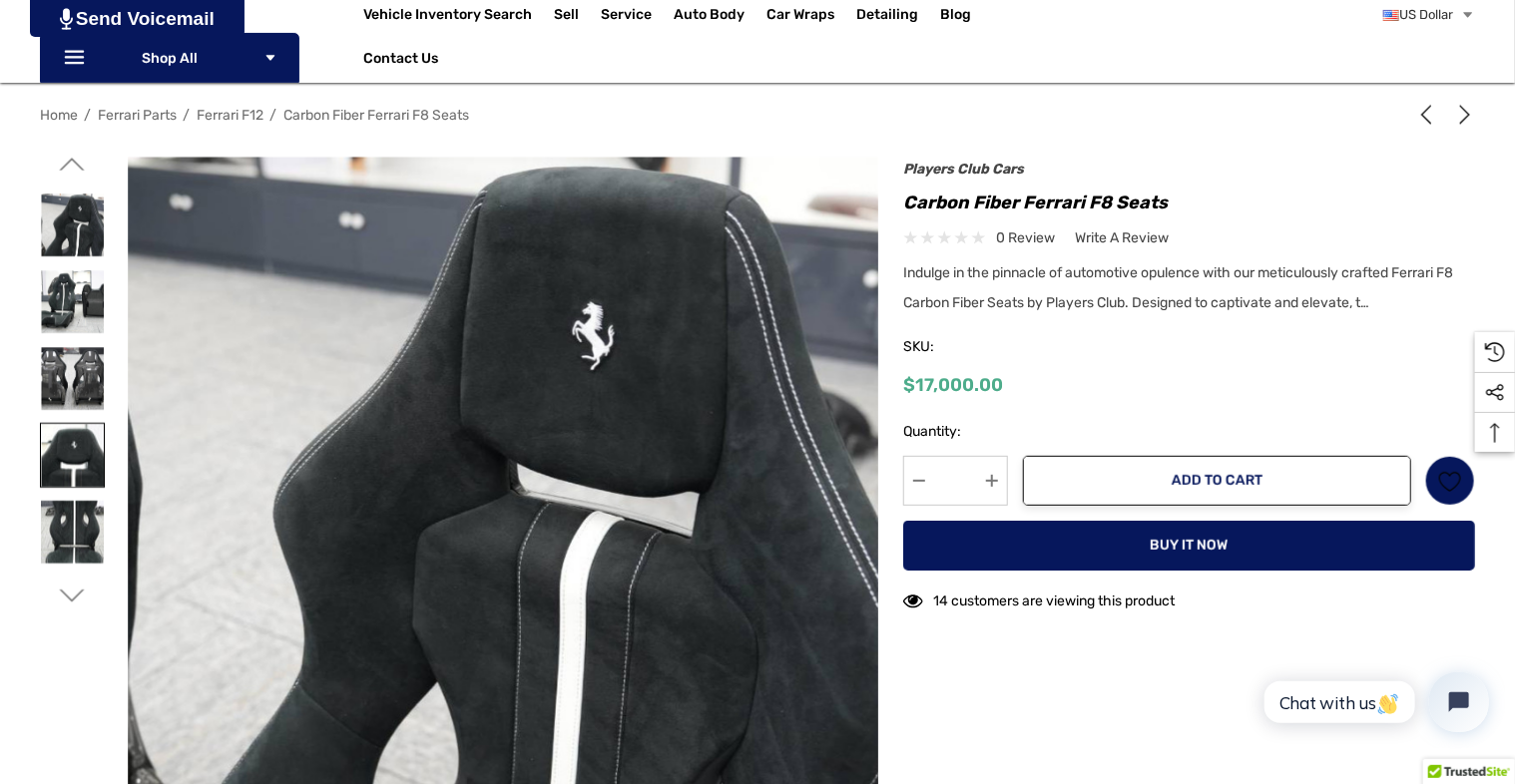 click at bounding box center (72, 455) 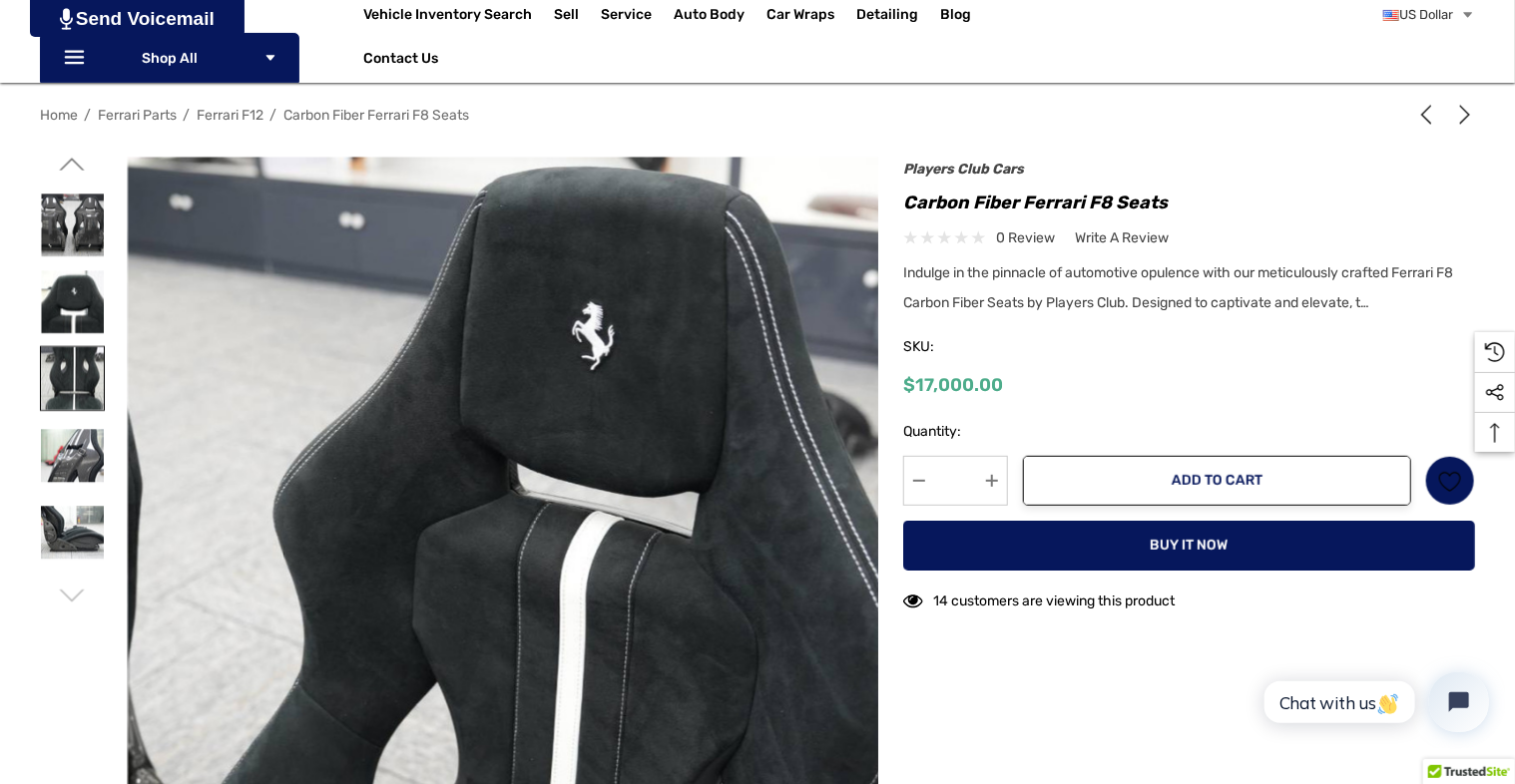 click at bounding box center [72, 378] 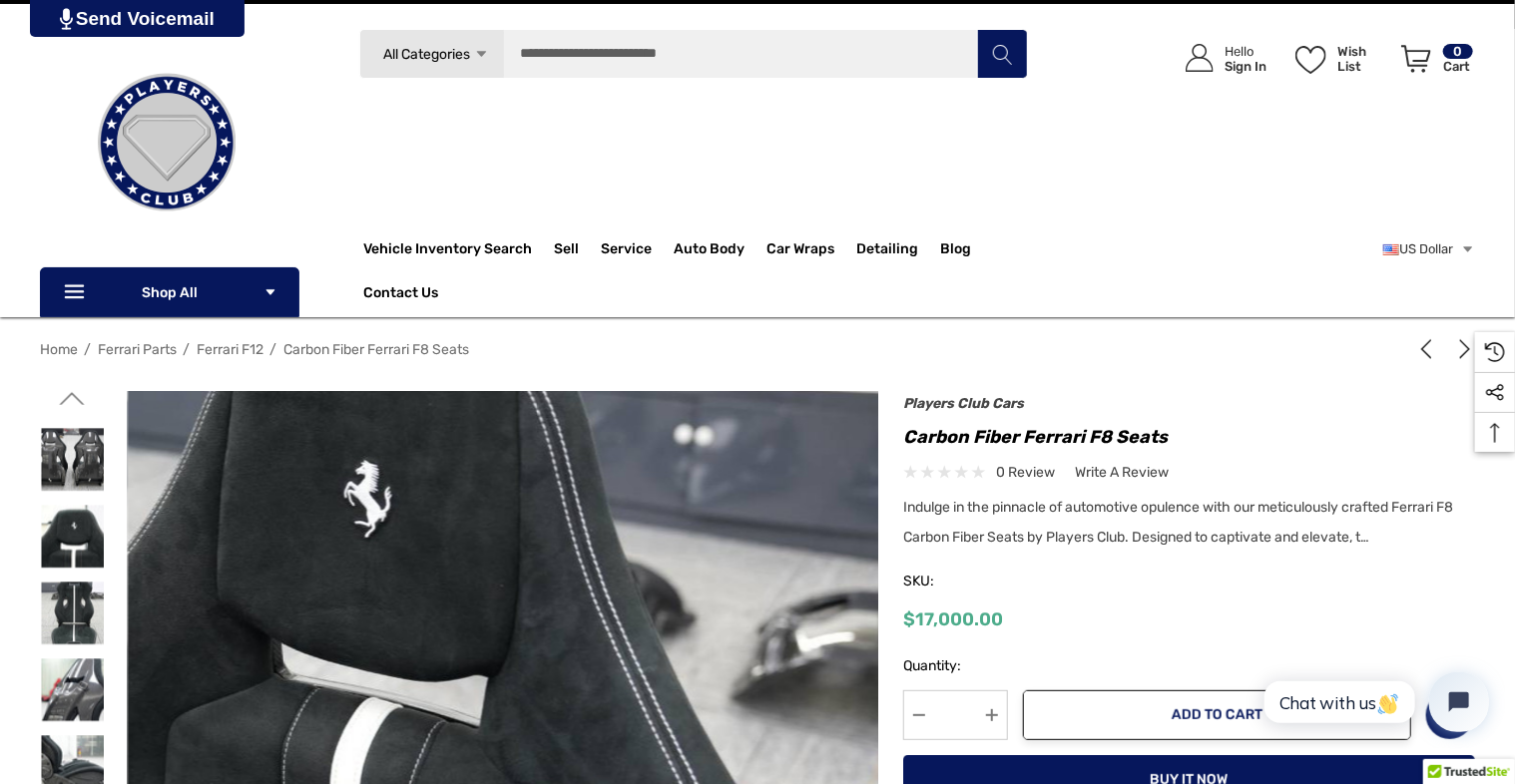 scroll, scrollTop: 0, scrollLeft: 0, axis: both 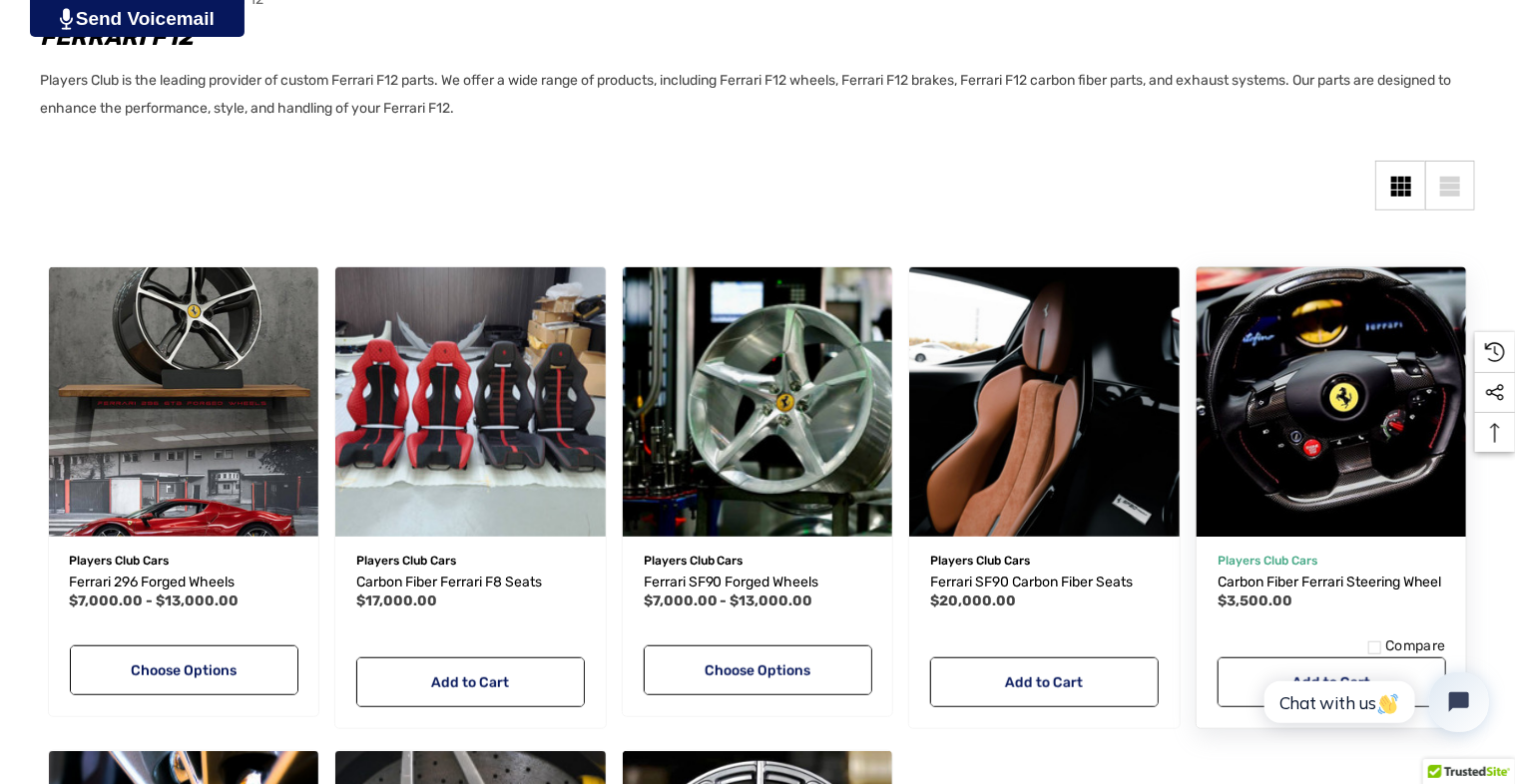 click at bounding box center [1331, 402] 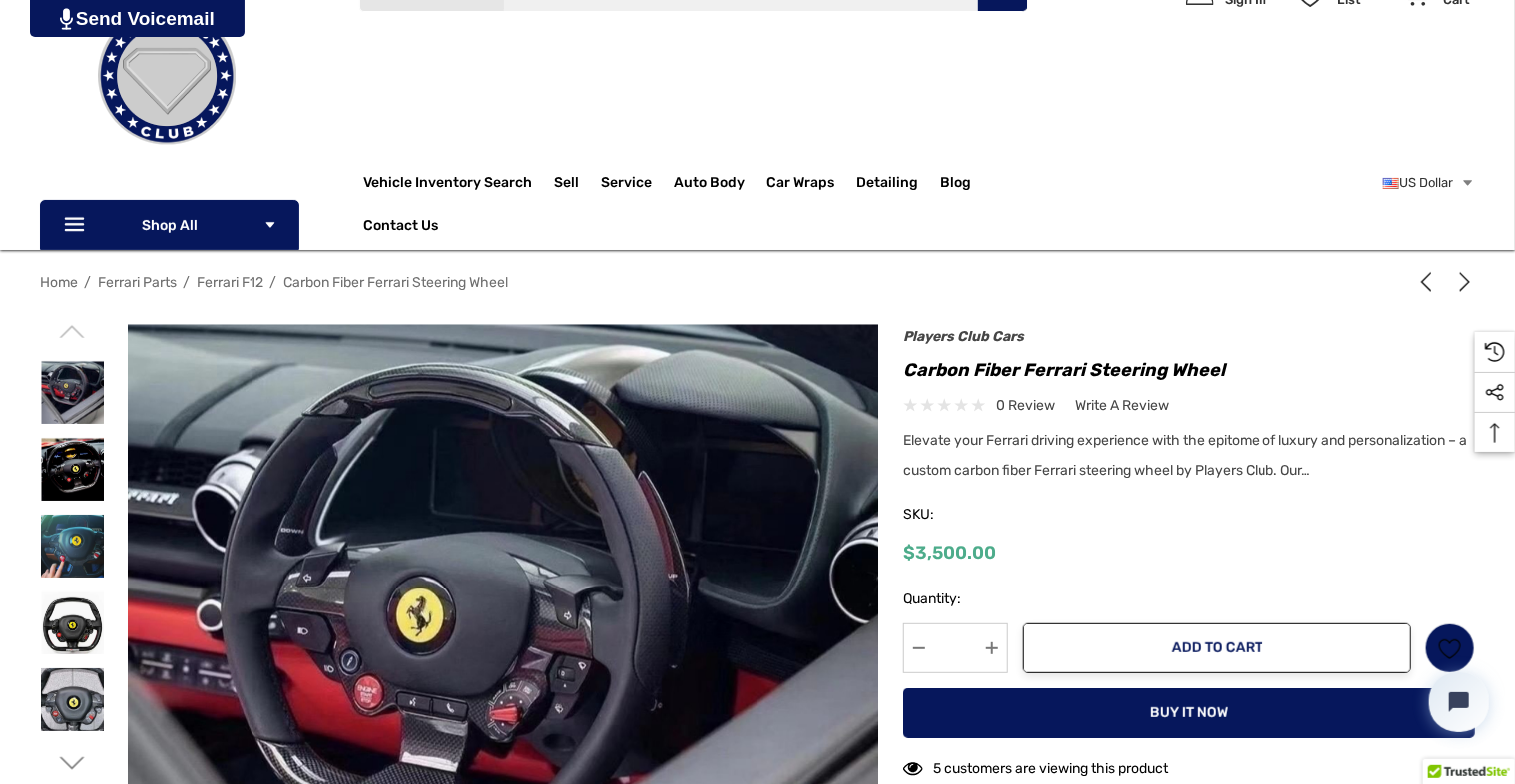 scroll, scrollTop: 112, scrollLeft: 0, axis: vertical 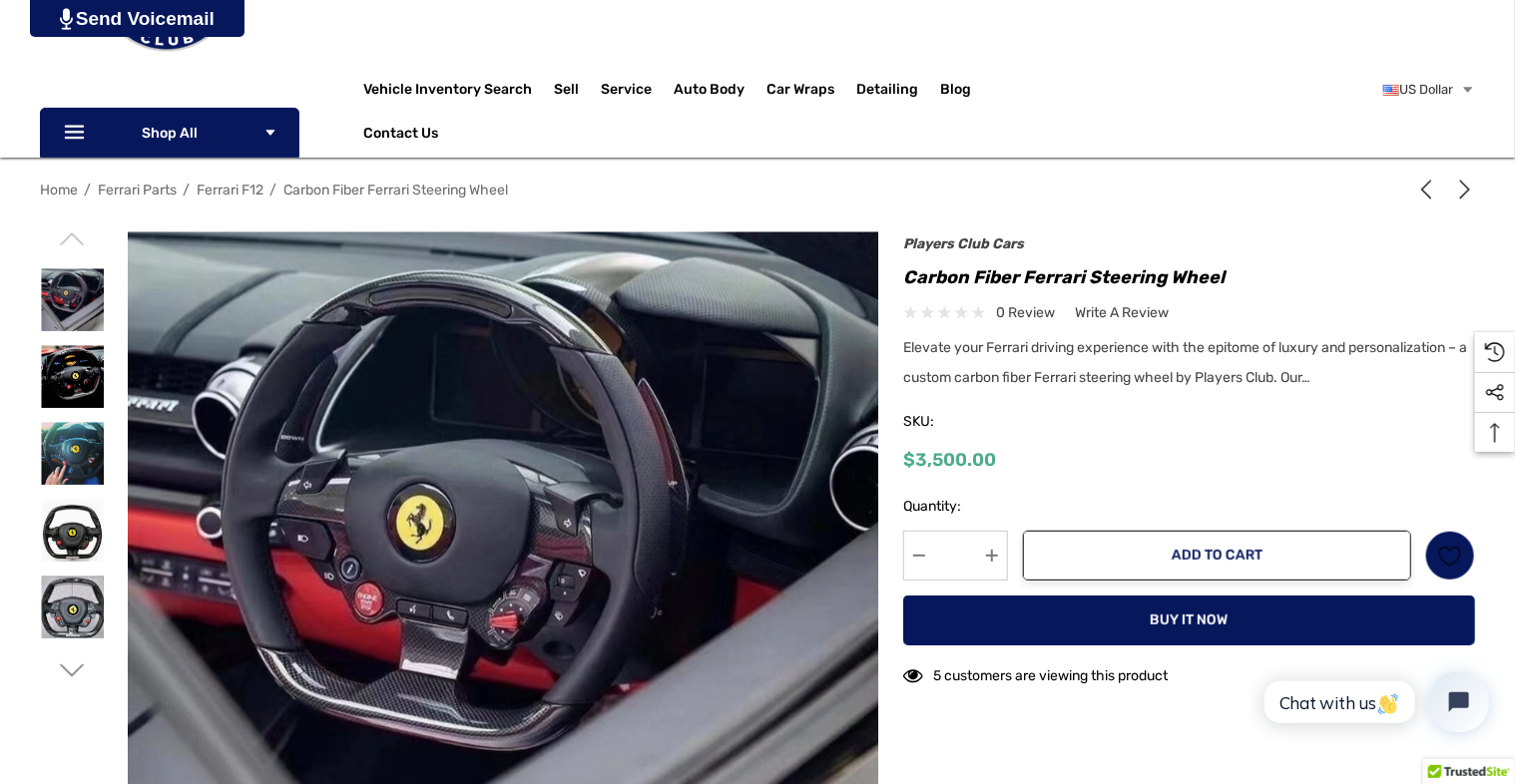 click 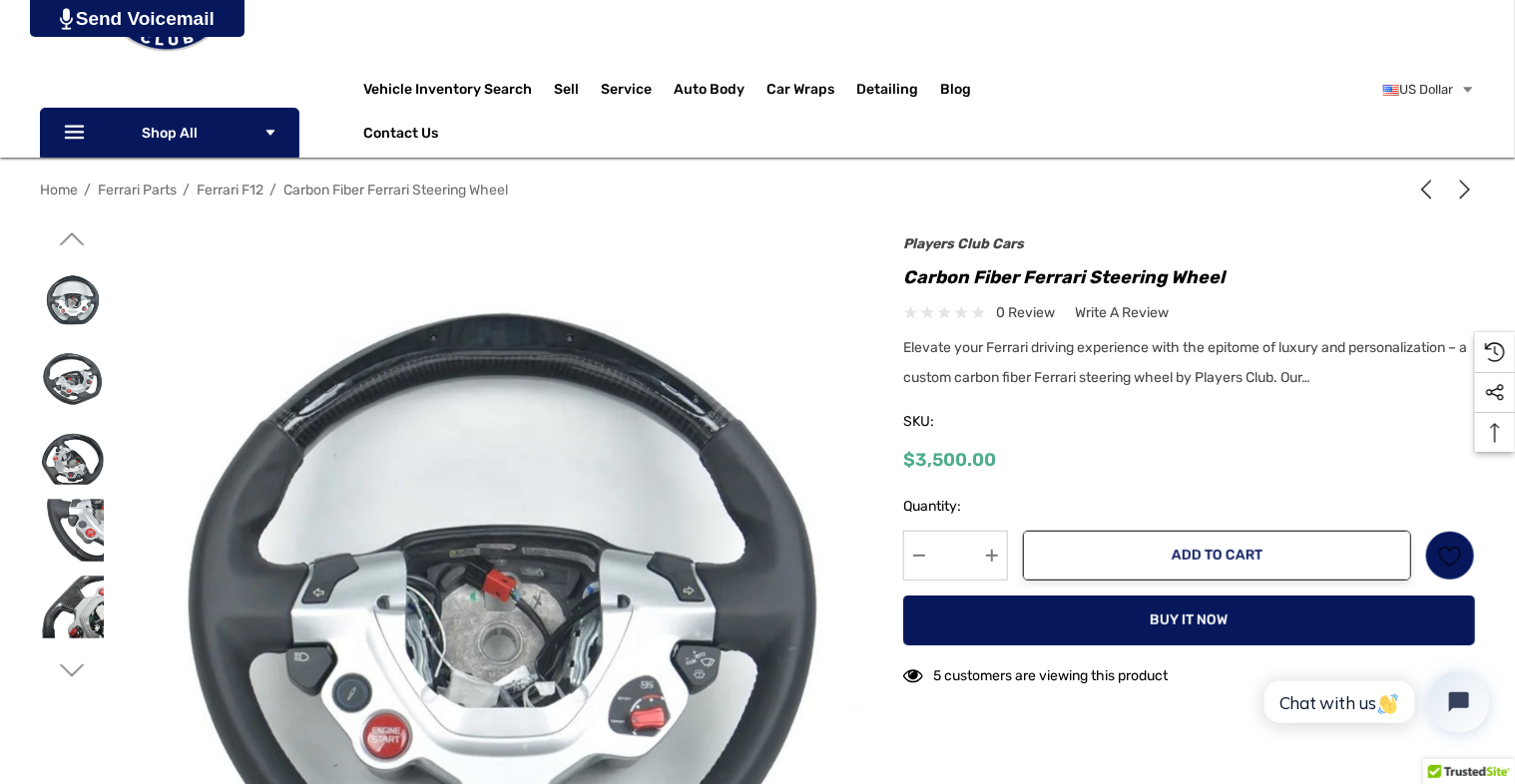 scroll, scrollTop: 0, scrollLeft: 0, axis: both 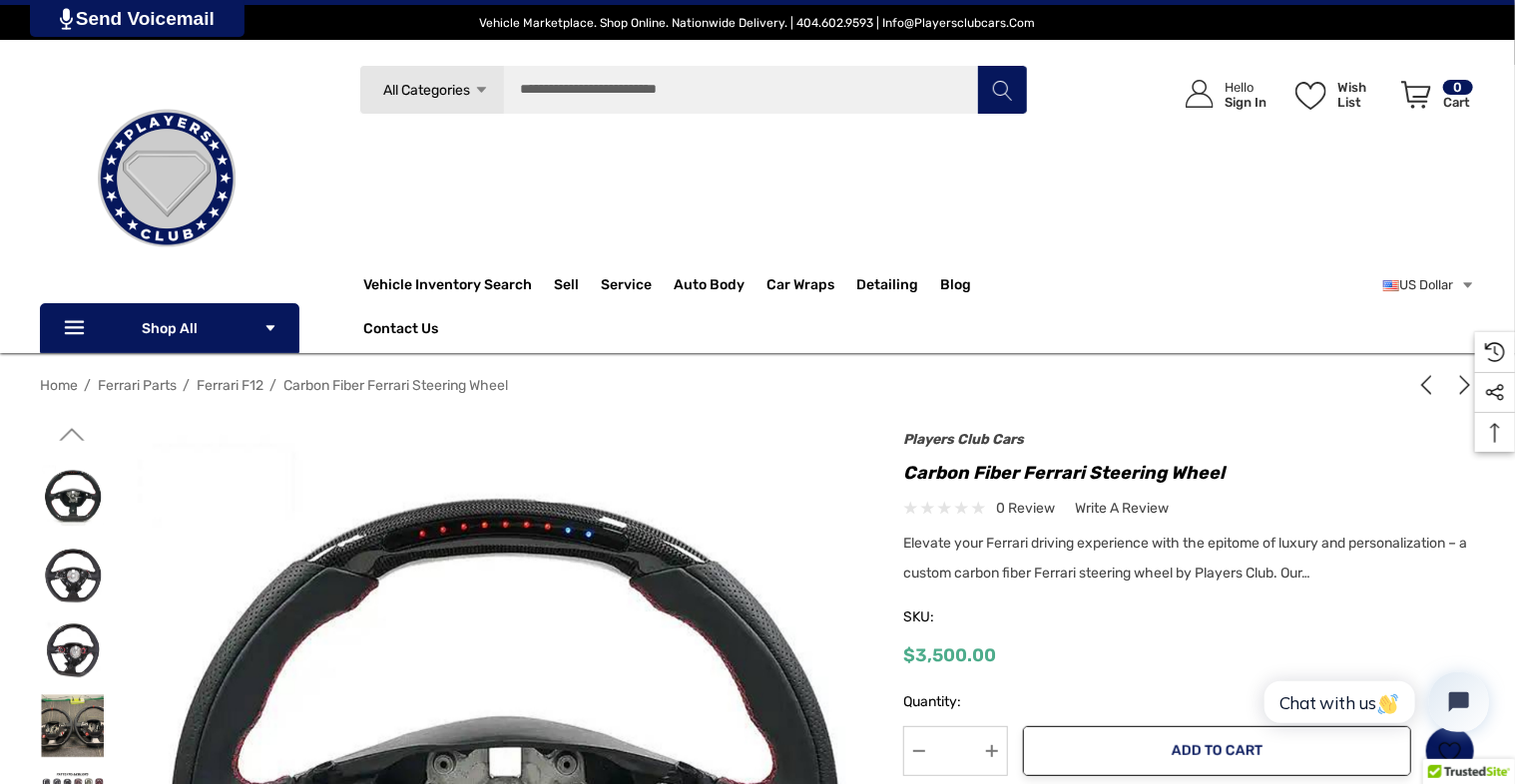 click 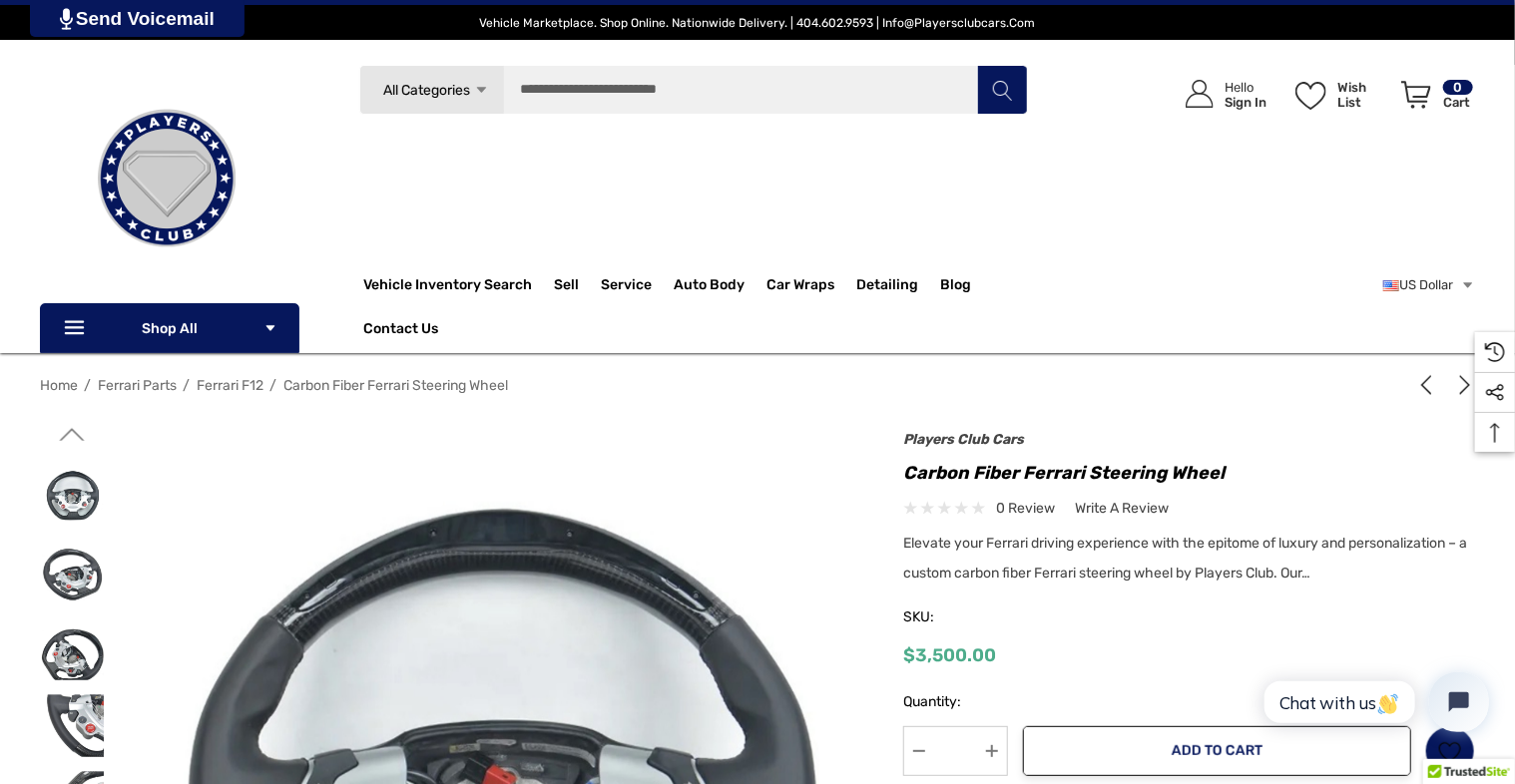 click 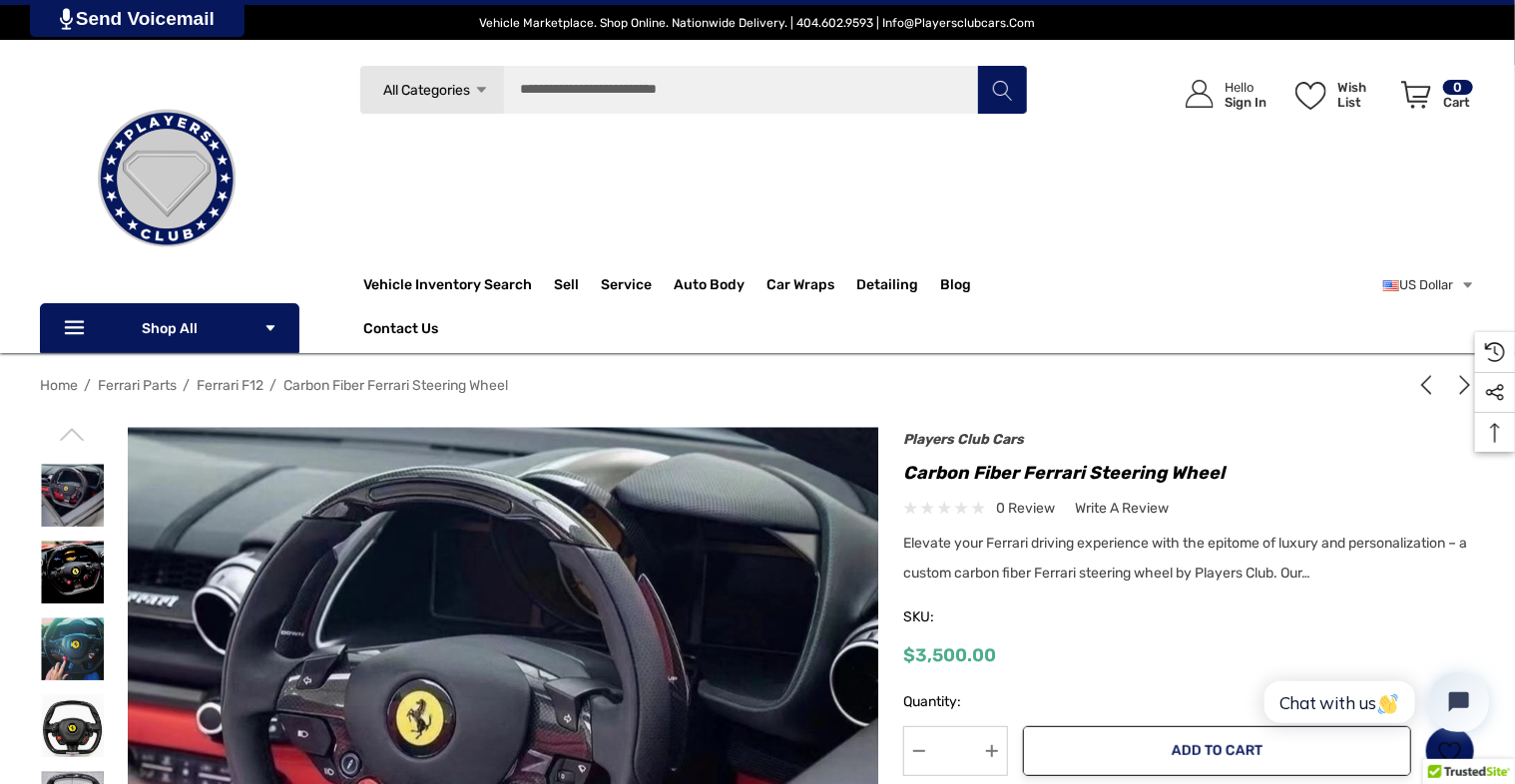 click 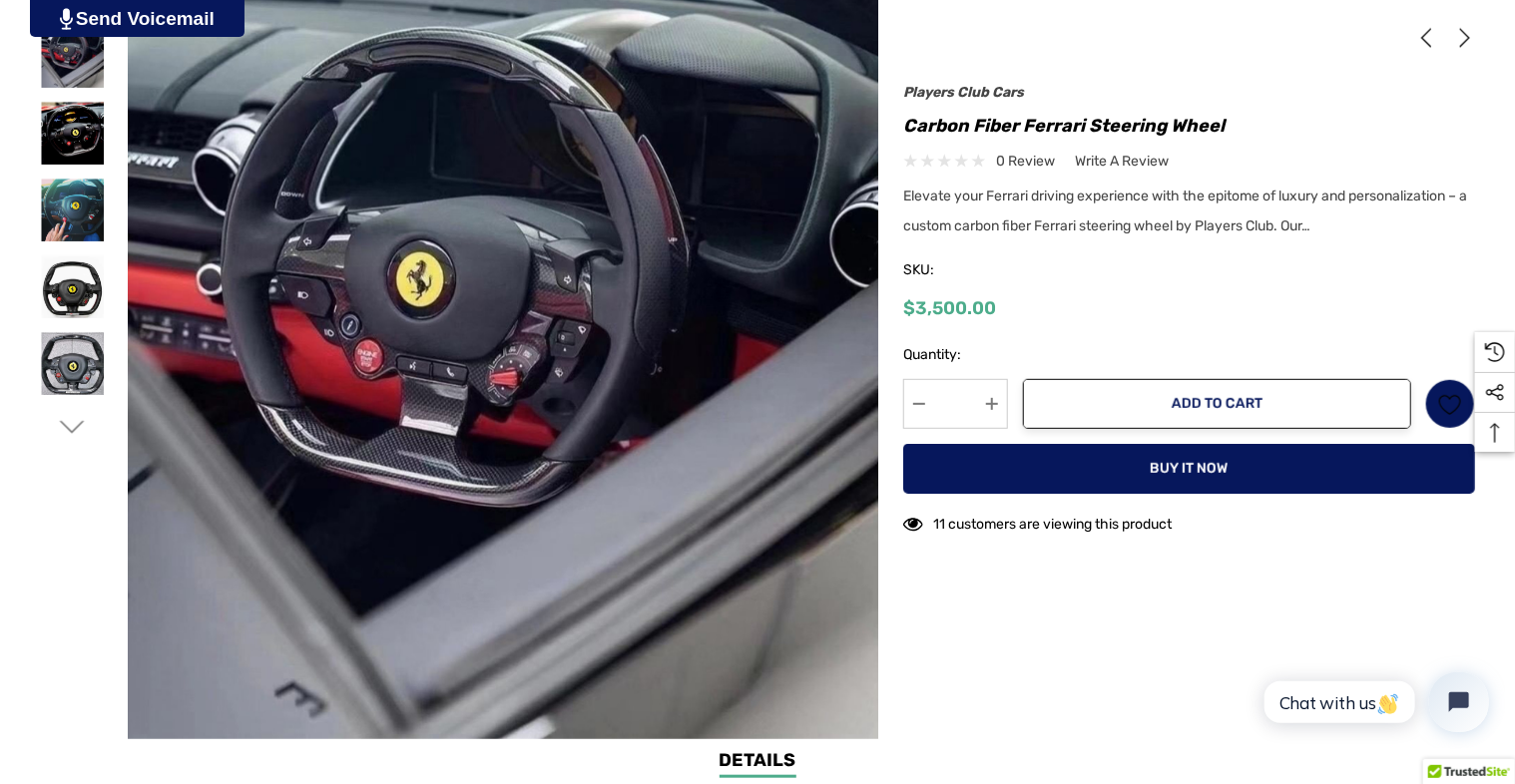 scroll, scrollTop: 443, scrollLeft: 0, axis: vertical 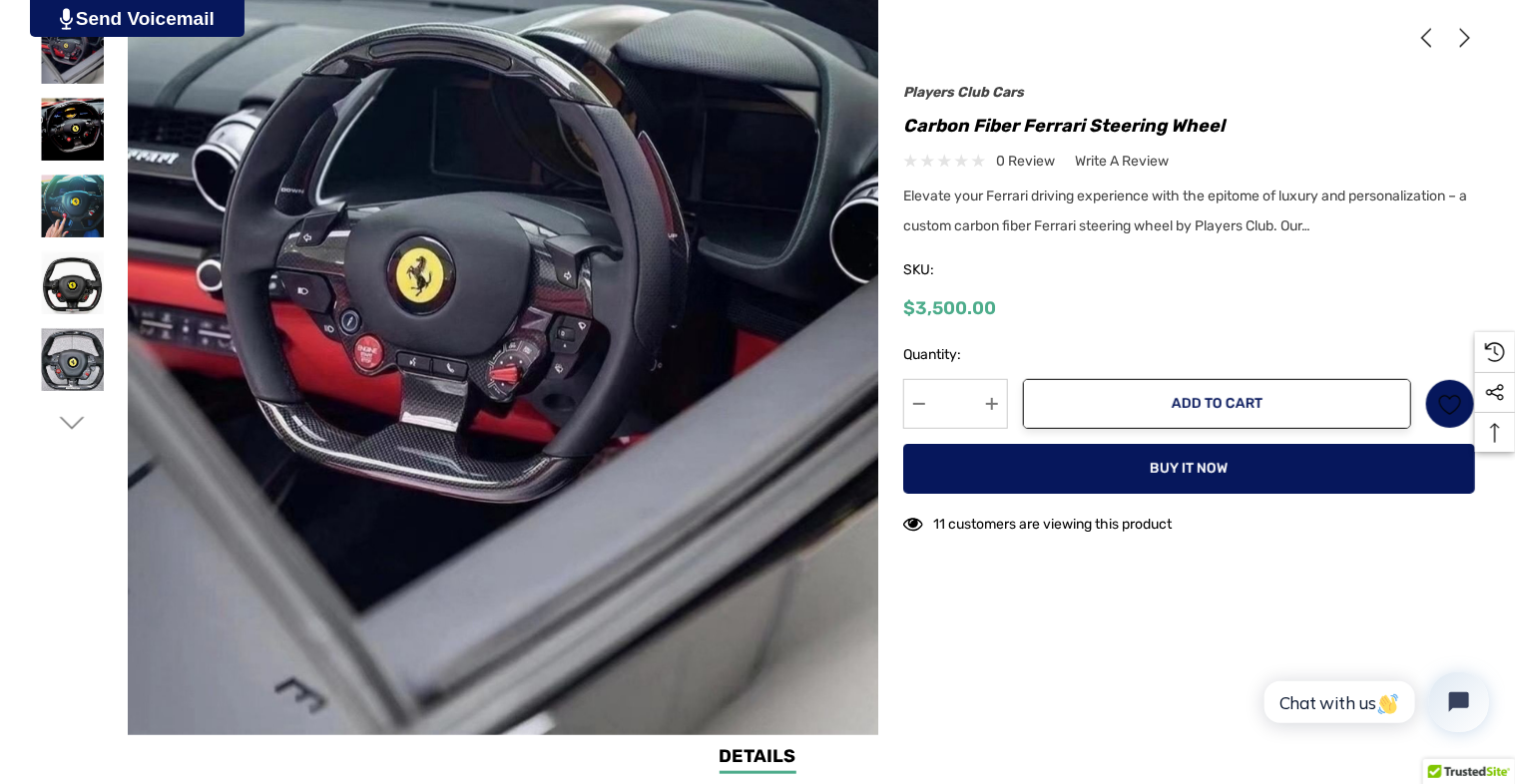 click 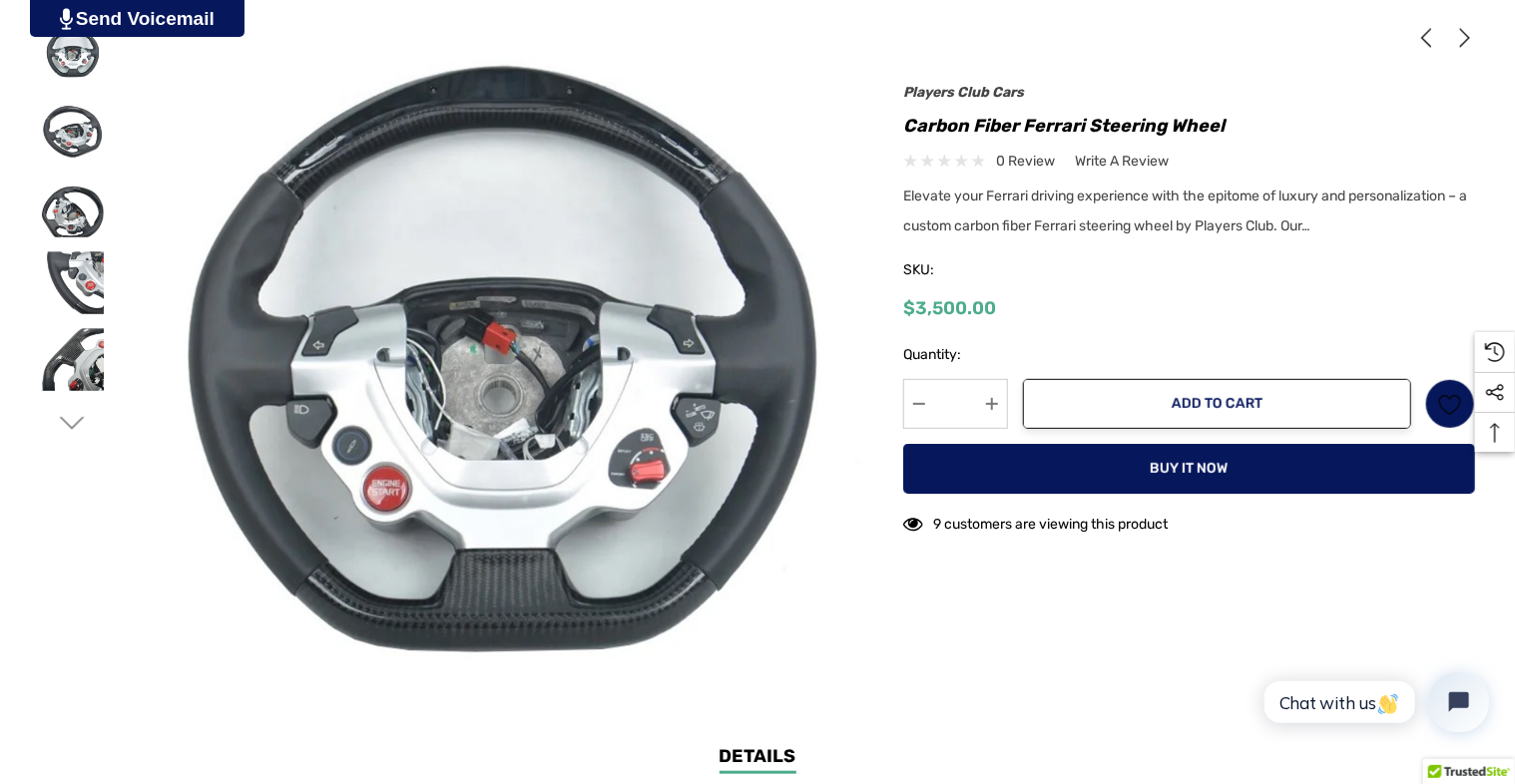 click 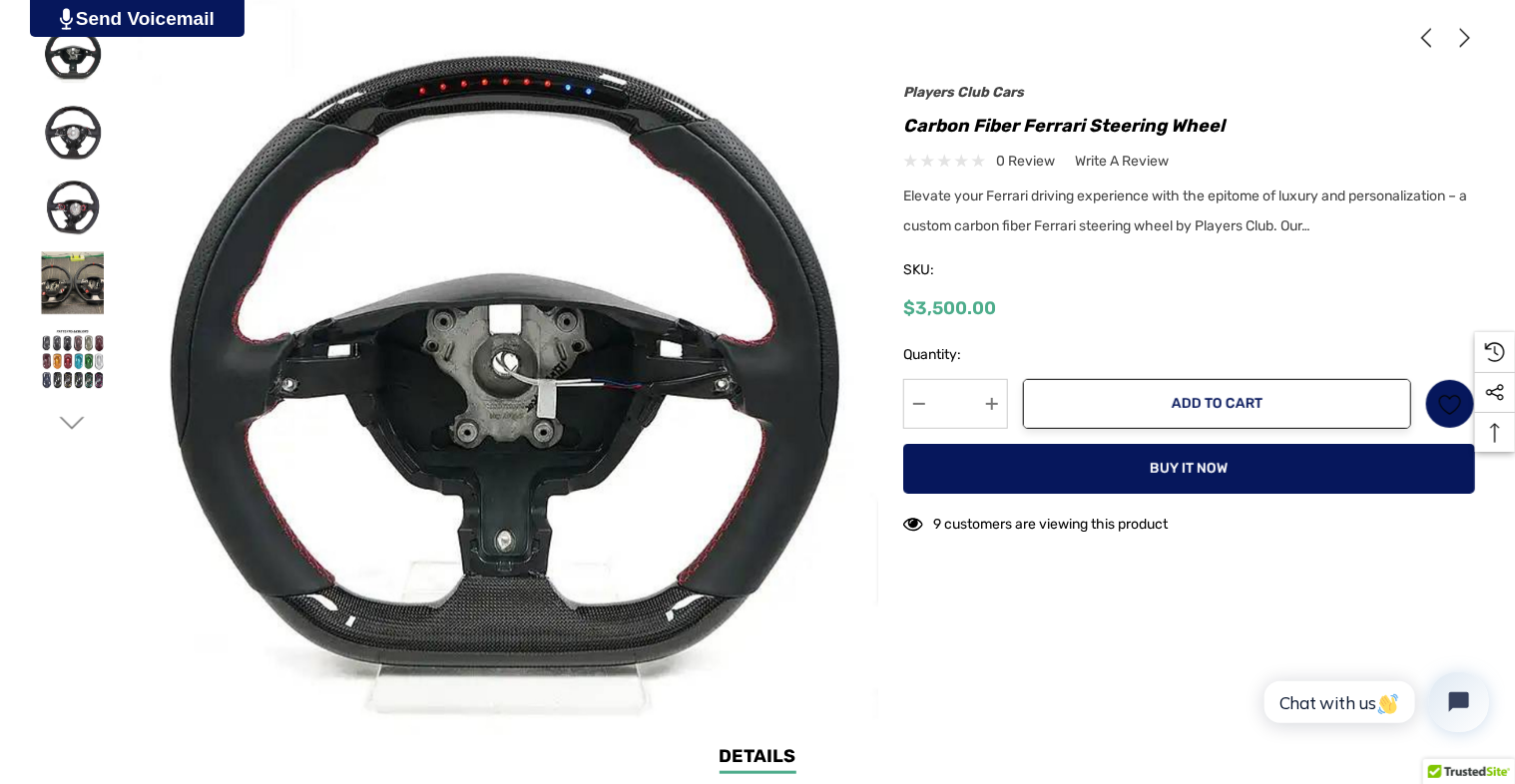 click 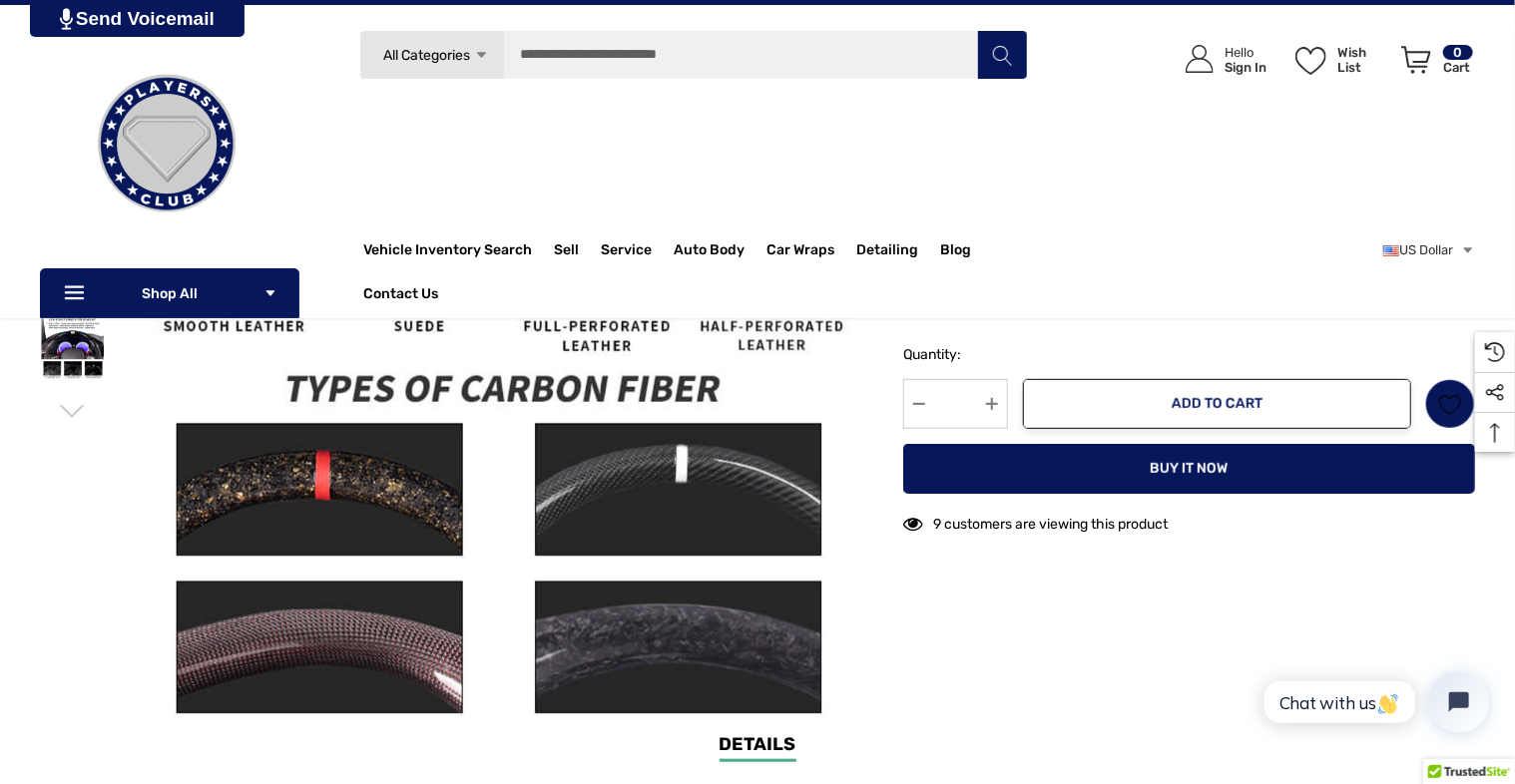 scroll, scrollTop: 452, scrollLeft: 0, axis: vertical 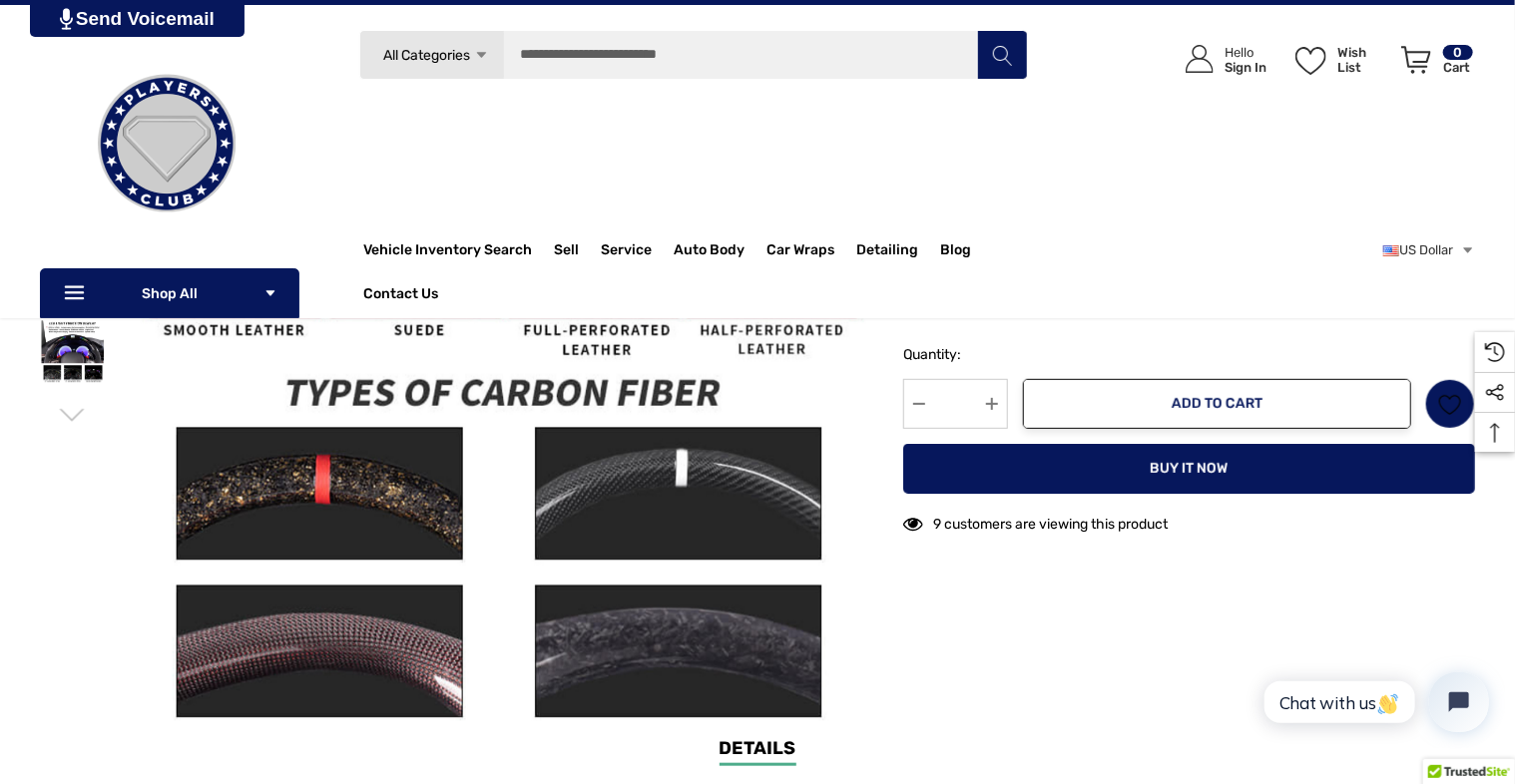 click 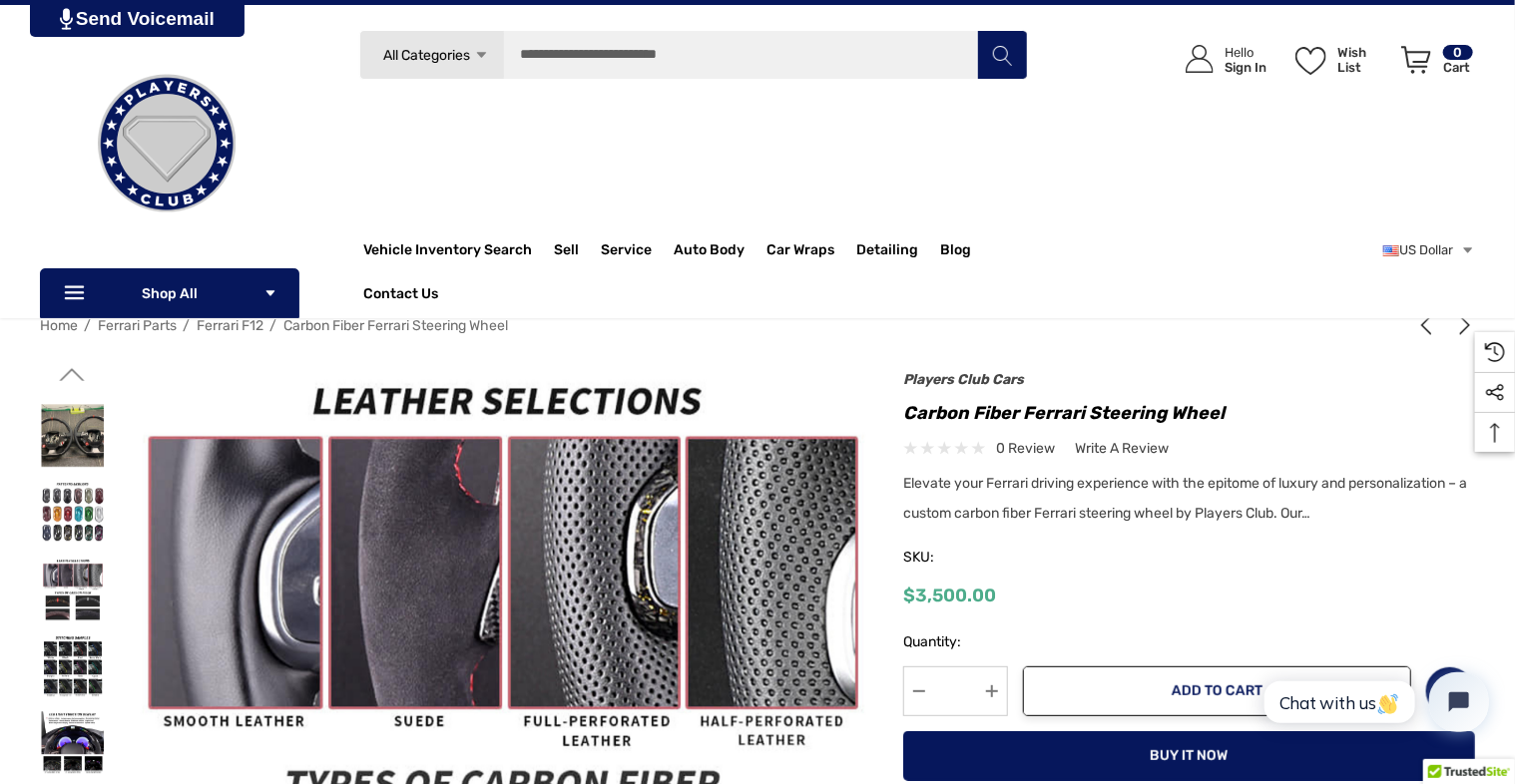 scroll, scrollTop: 59, scrollLeft: 0, axis: vertical 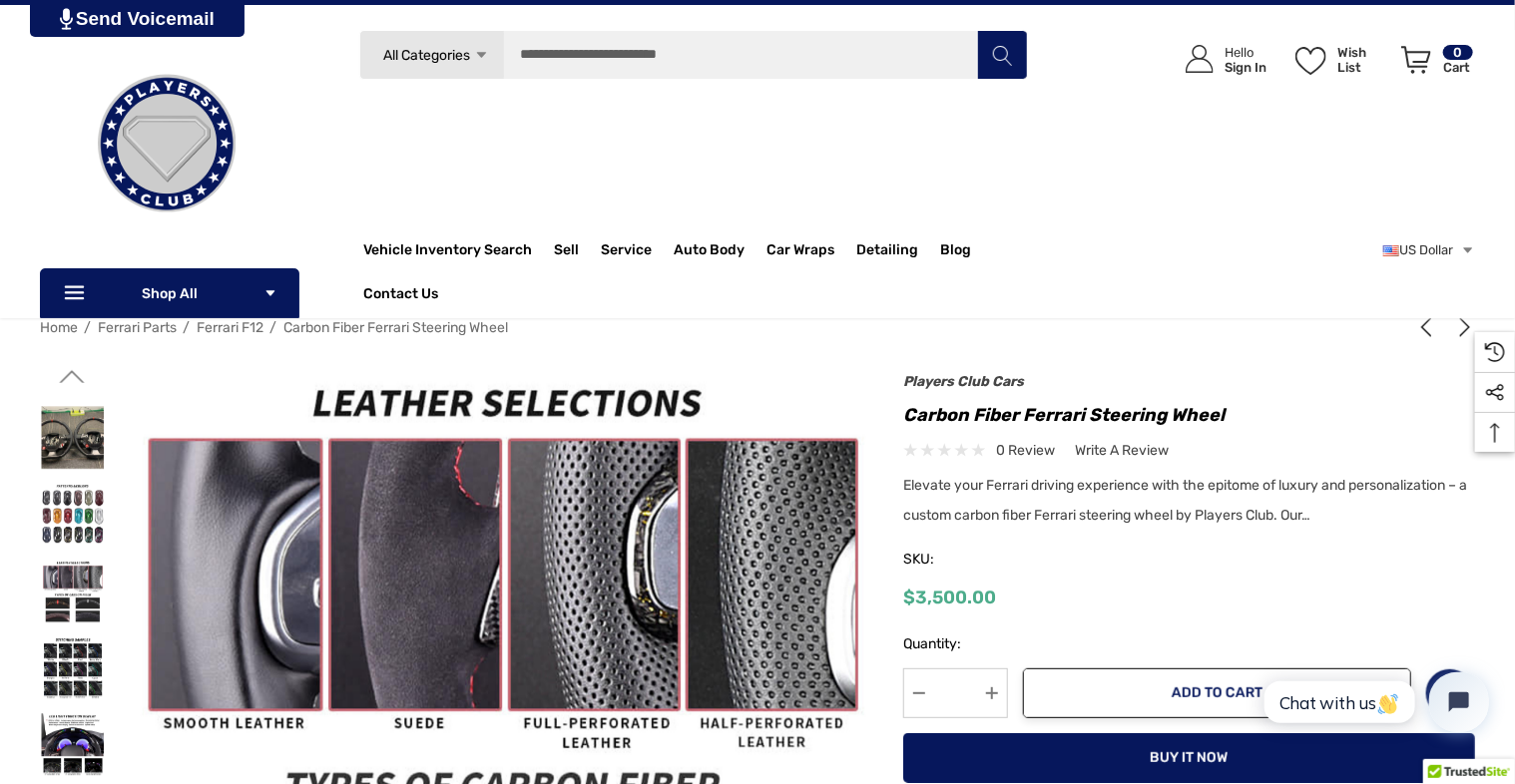 click 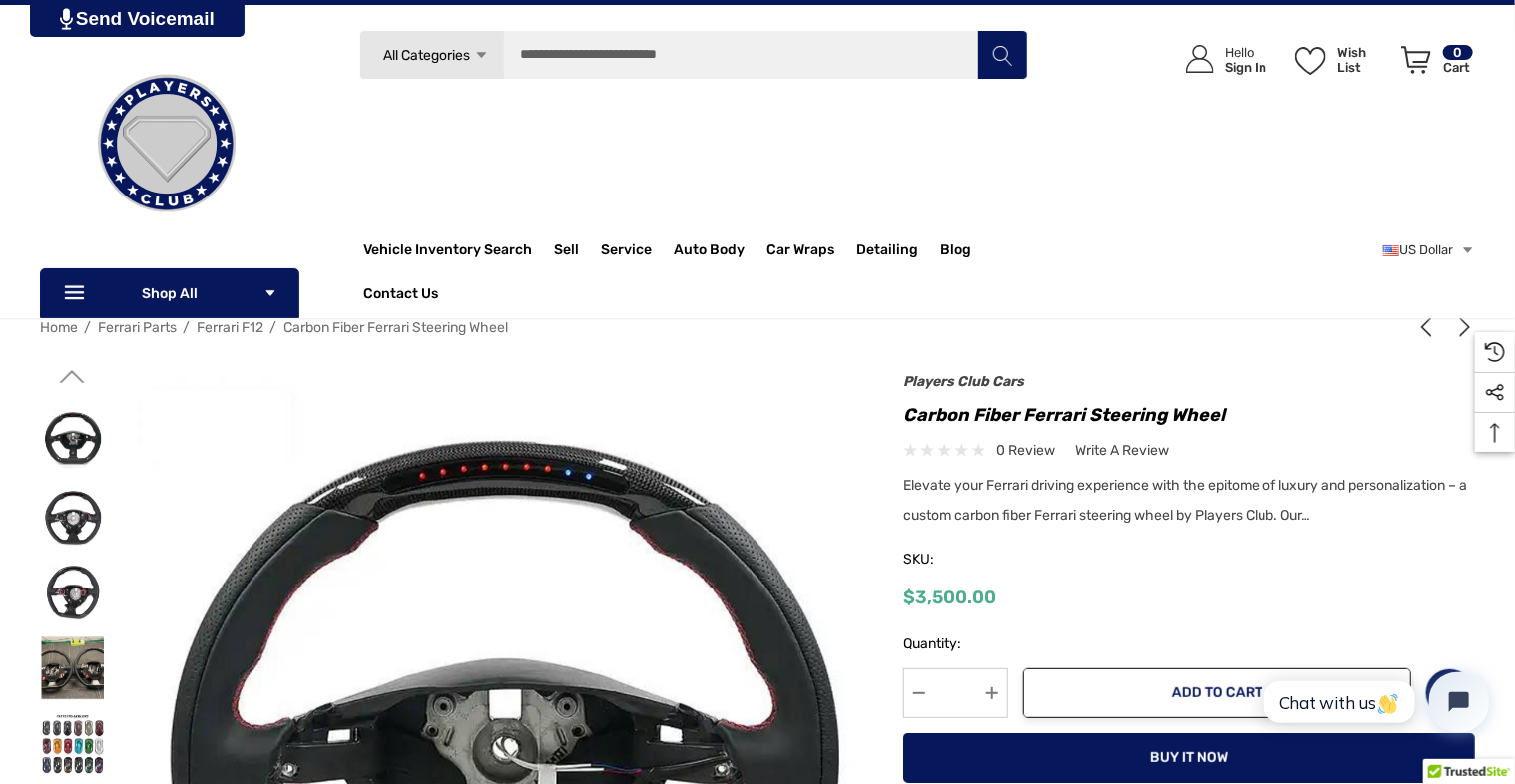 click 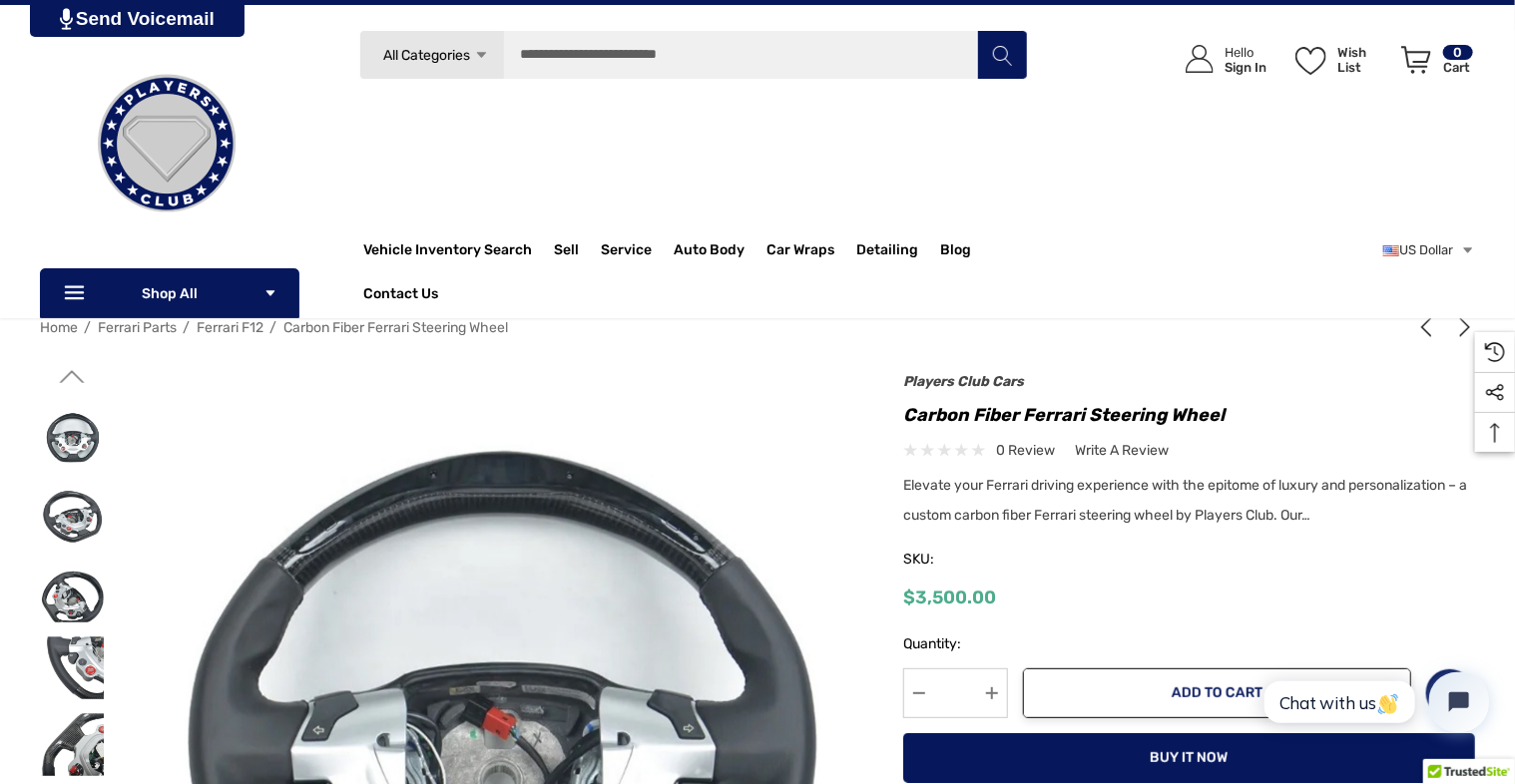 click 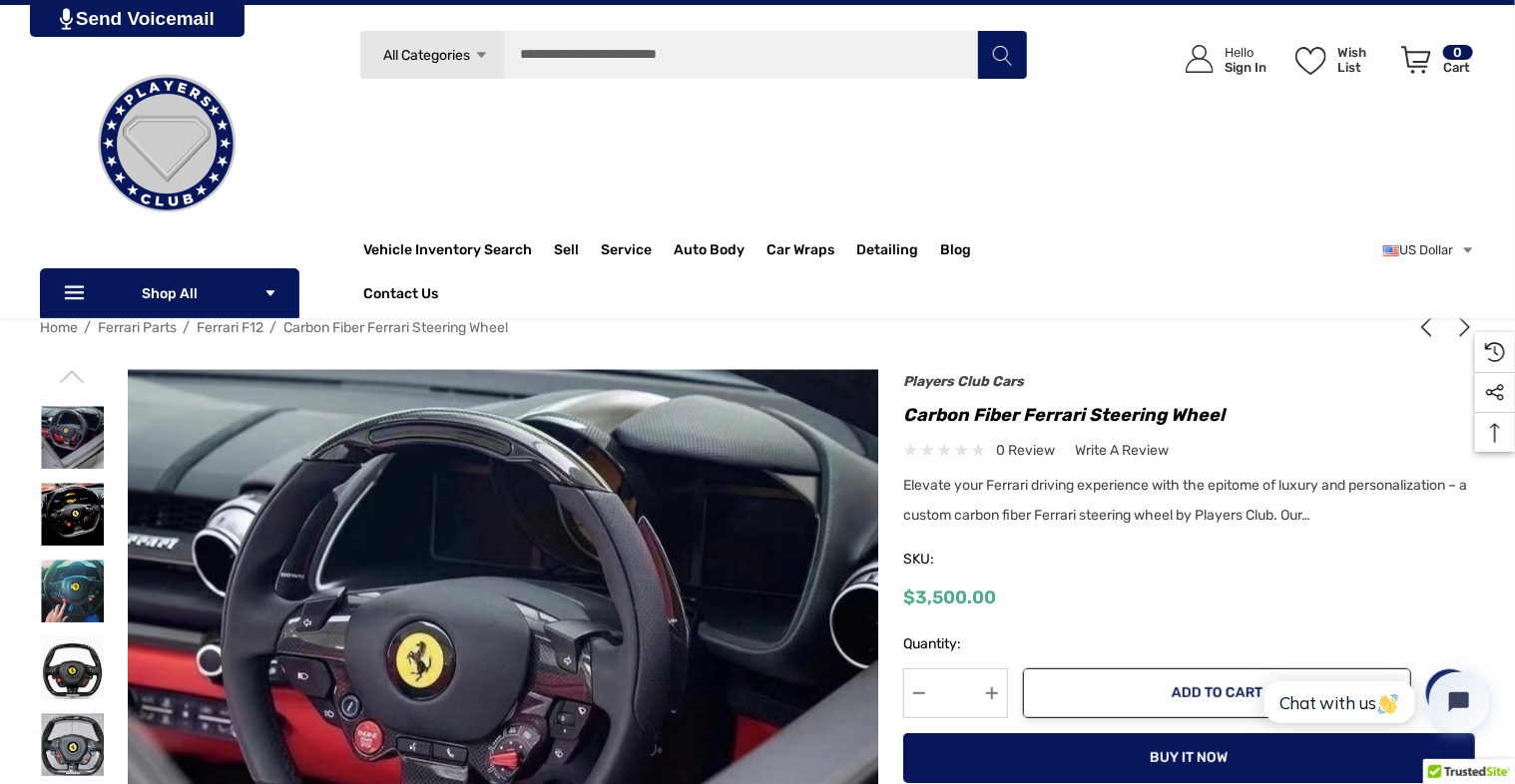 click 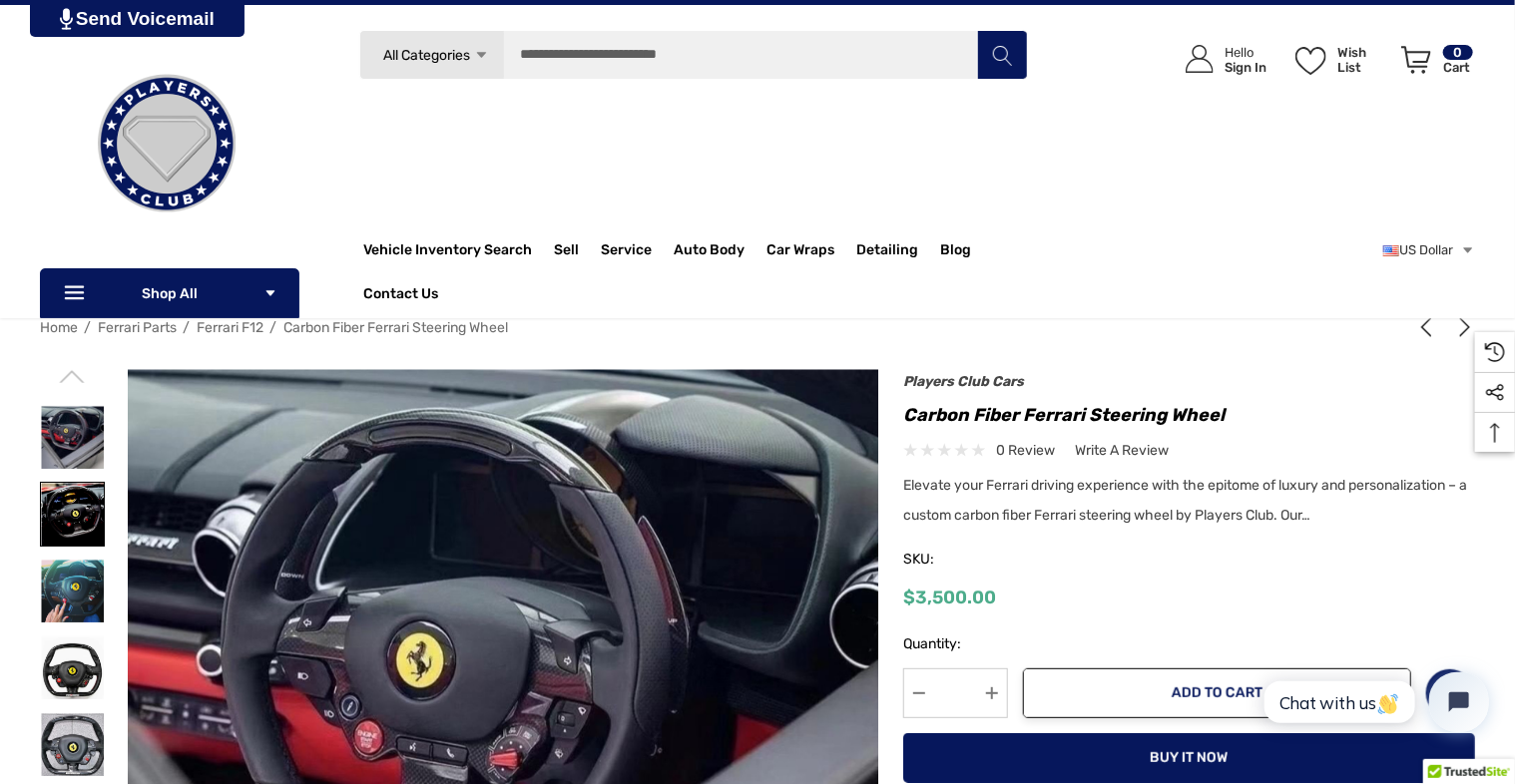 click at bounding box center (72, 514) 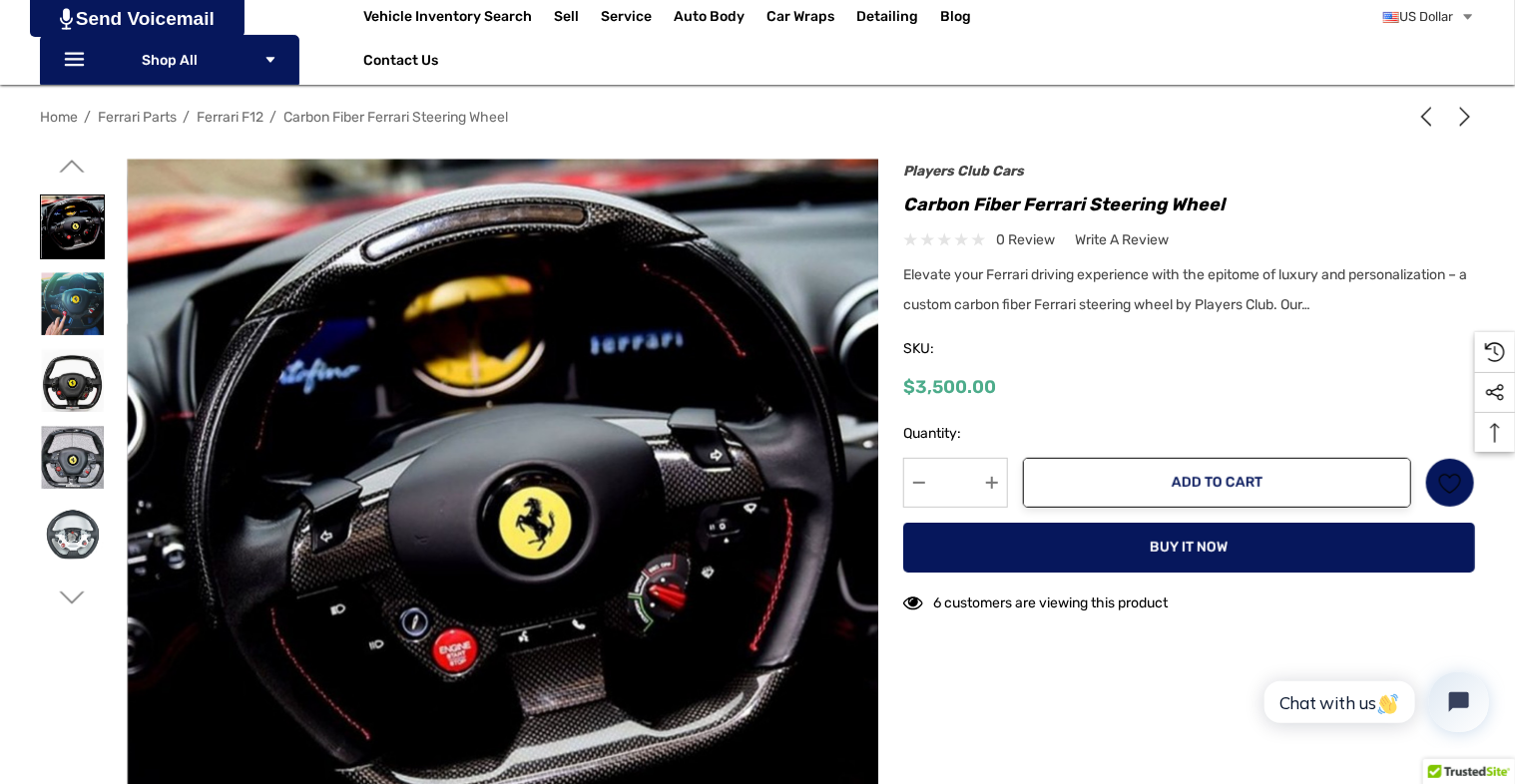 scroll, scrollTop: 269, scrollLeft: 0, axis: vertical 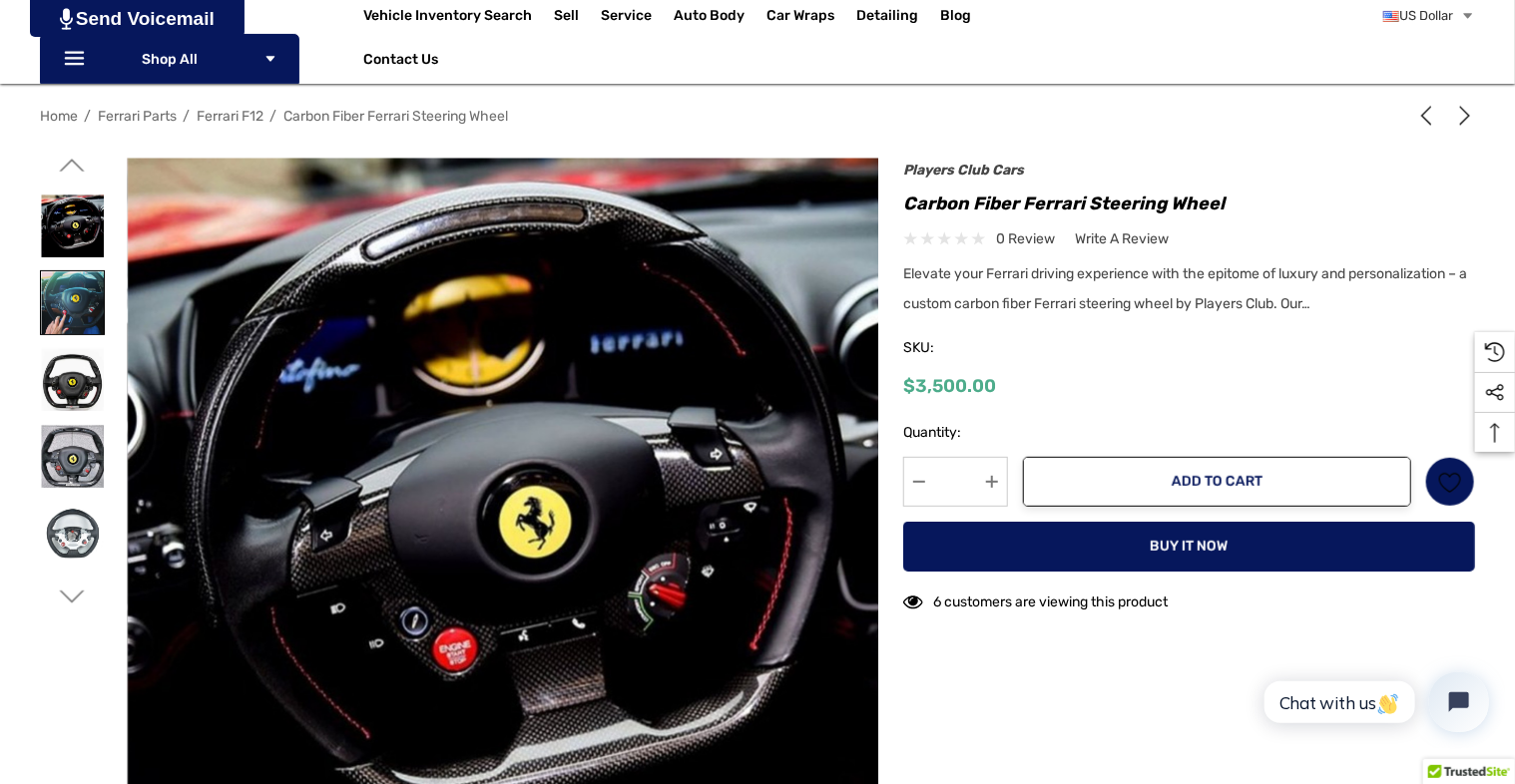 click at bounding box center (72, 302) 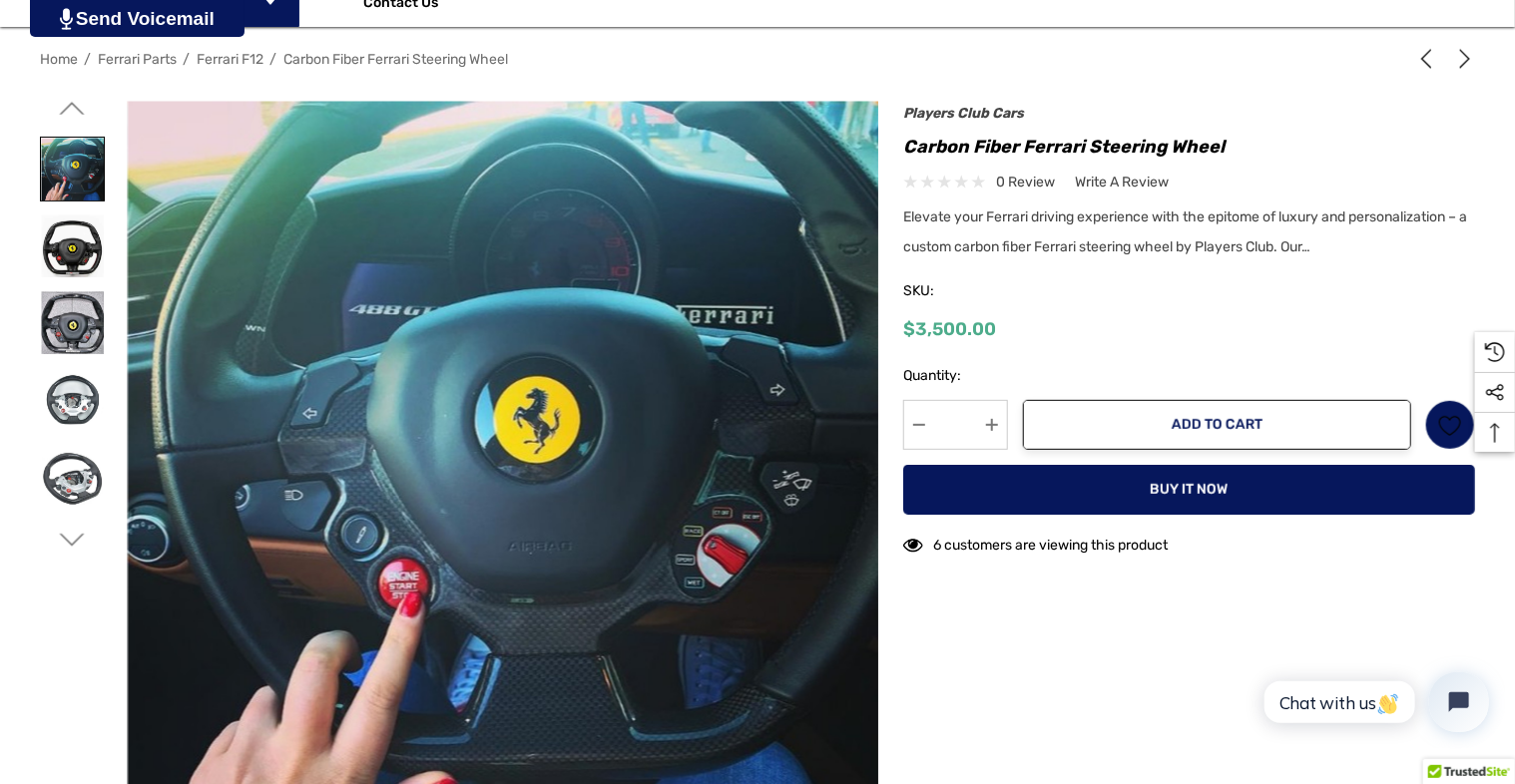 scroll, scrollTop: 327, scrollLeft: 0, axis: vertical 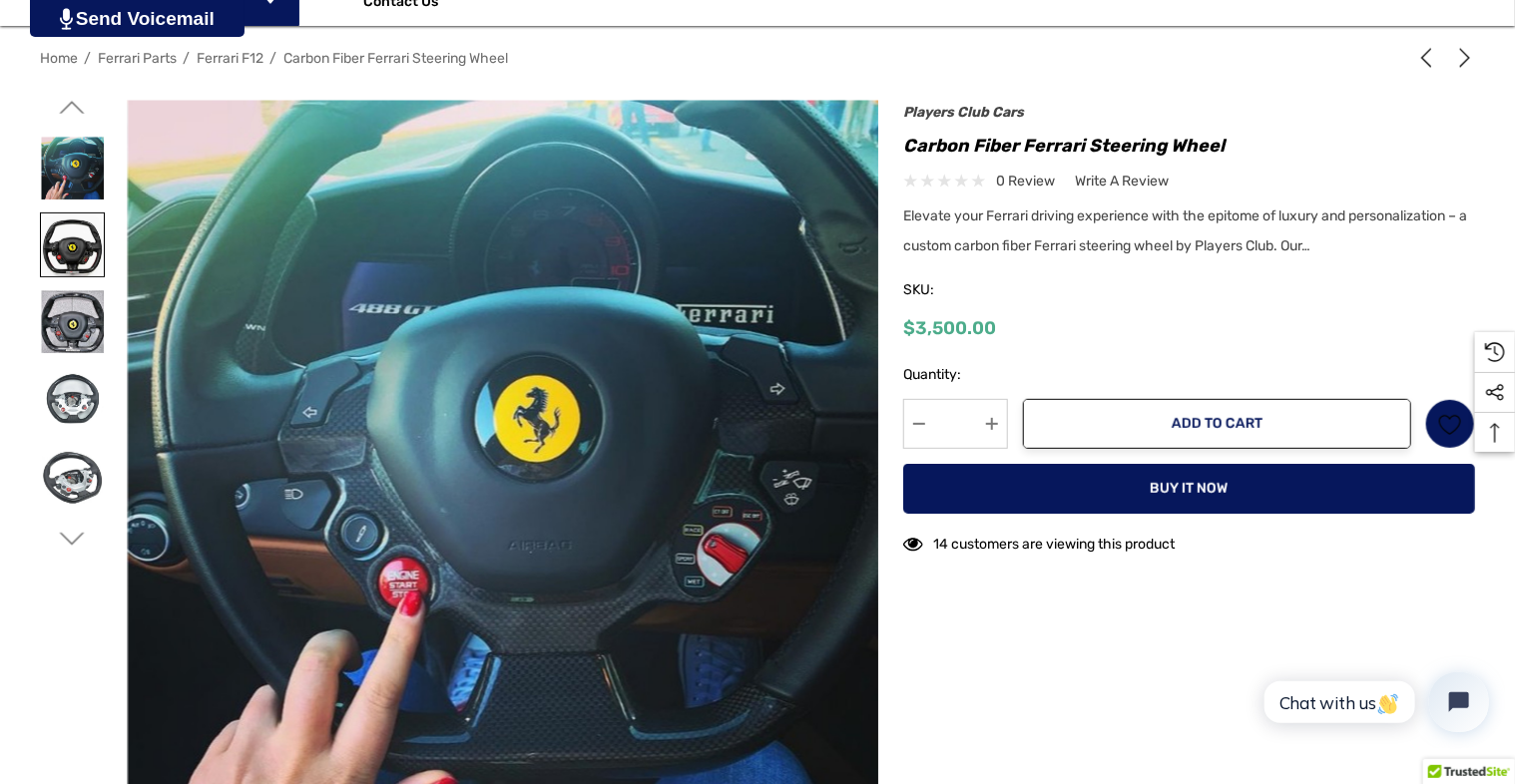 click at bounding box center [72, 244] 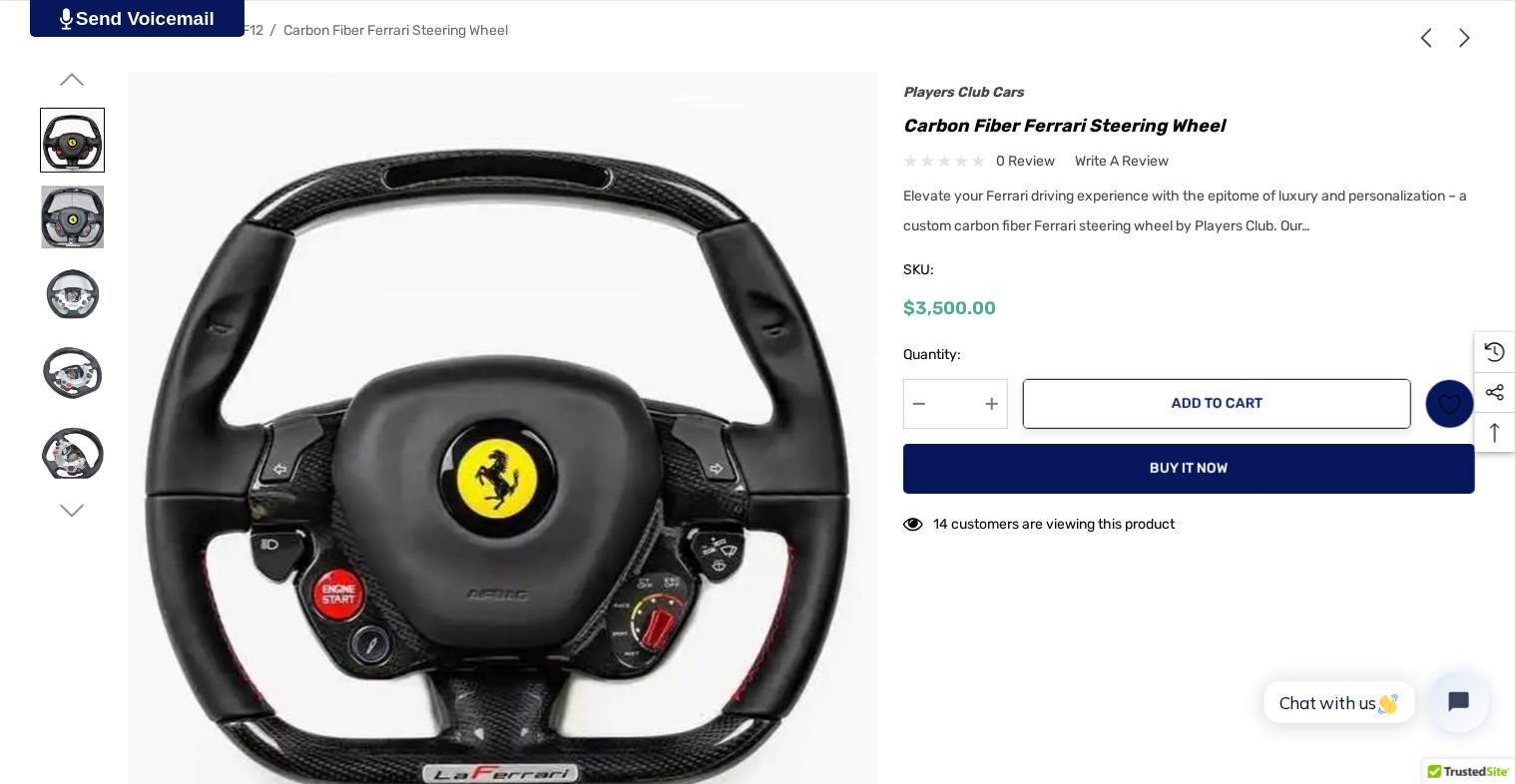 scroll, scrollTop: 356, scrollLeft: 0, axis: vertical 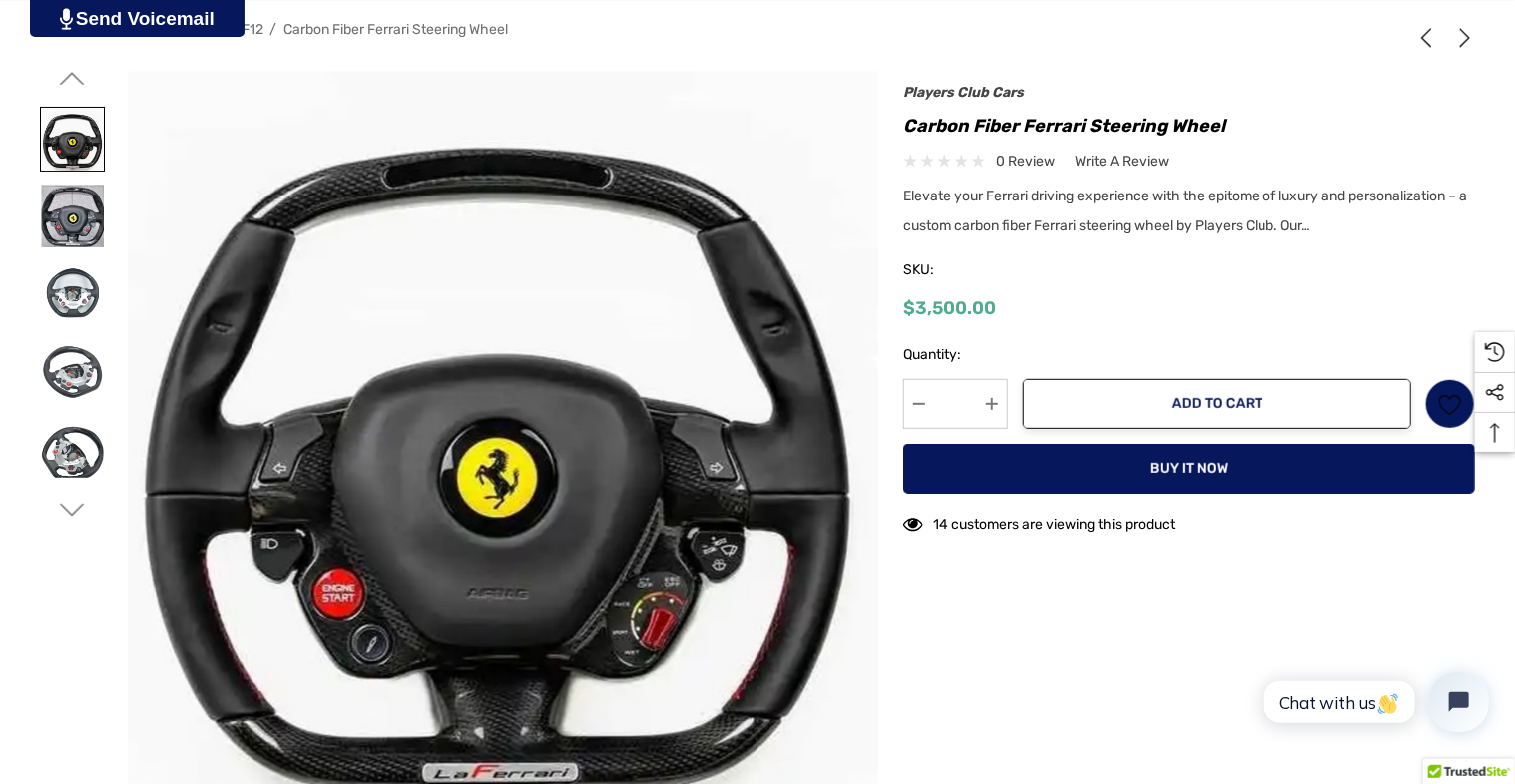 click at bounding box center (72, 215) 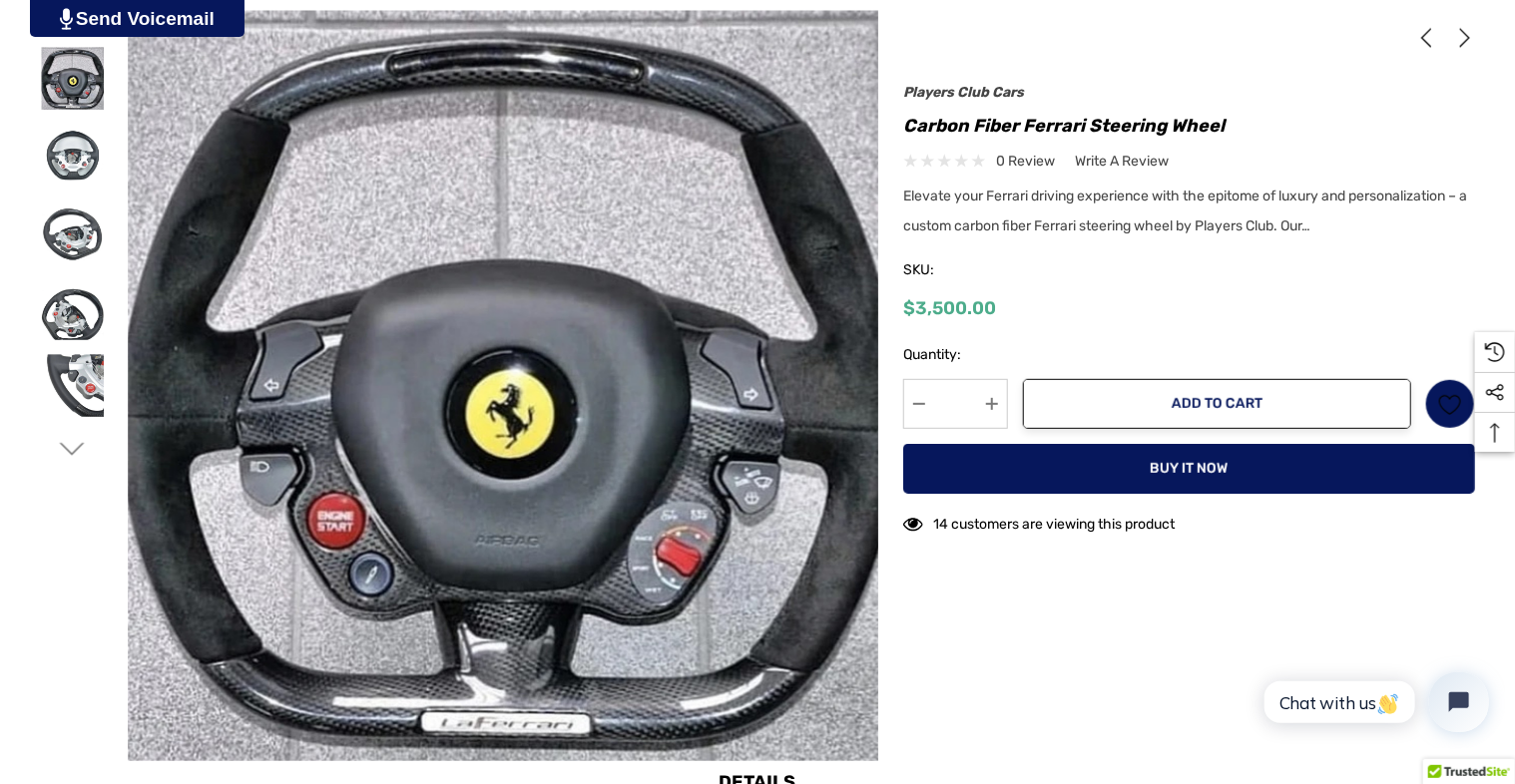 scroll, scrollTop: 418, scrollLeft: 0, axis: vertical 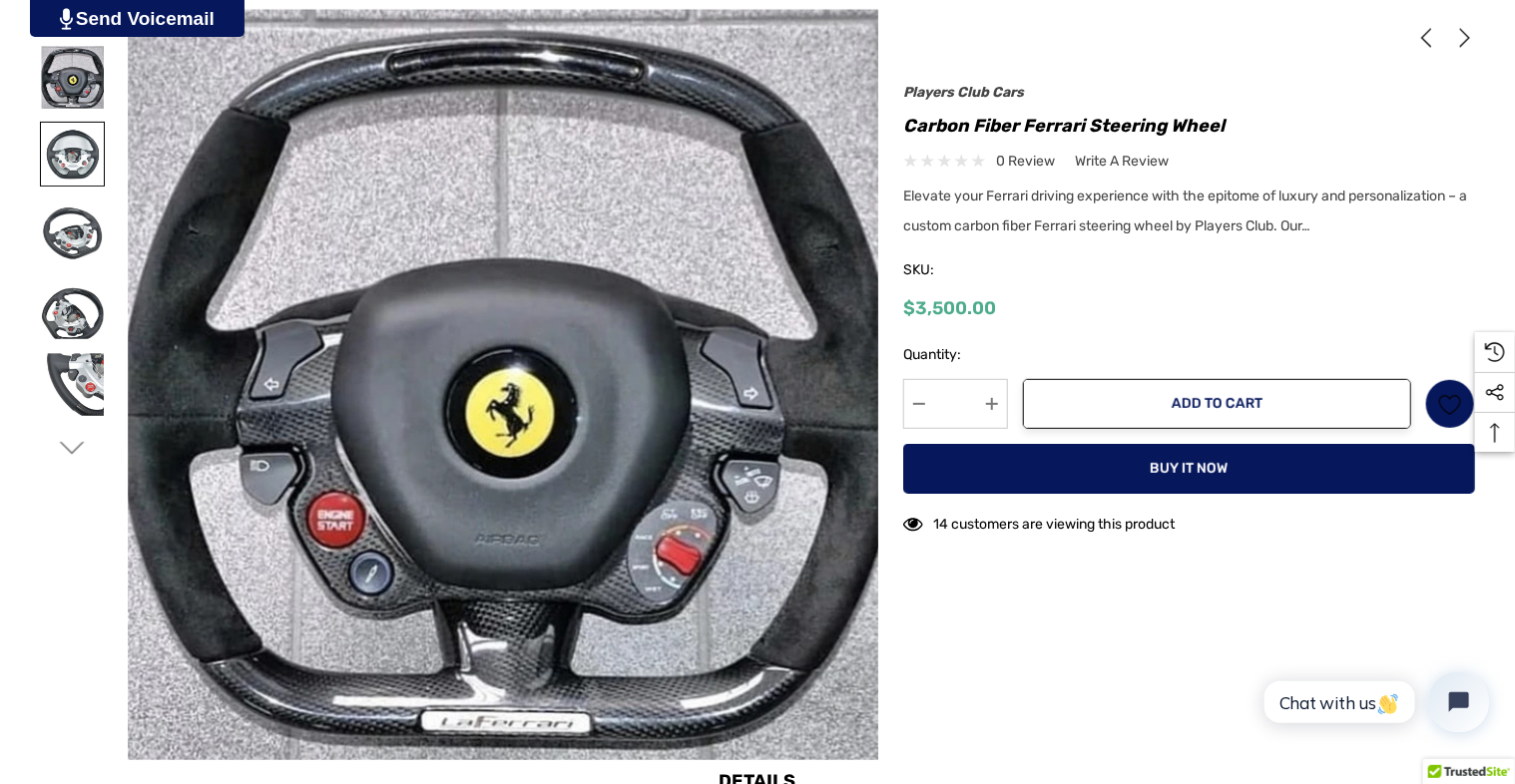 click at bounding box center [72, 154] 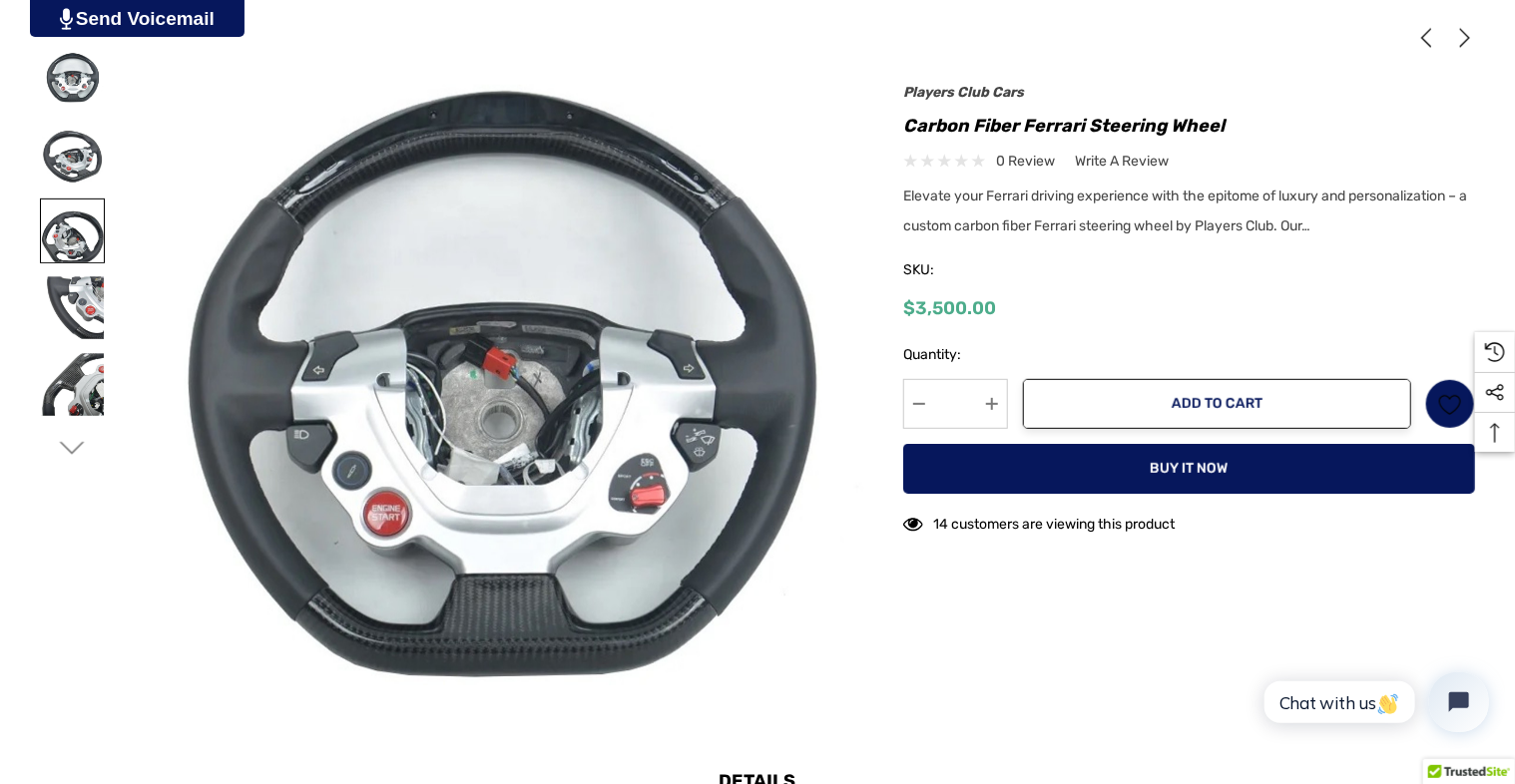 click at bounding box center [72, 230] 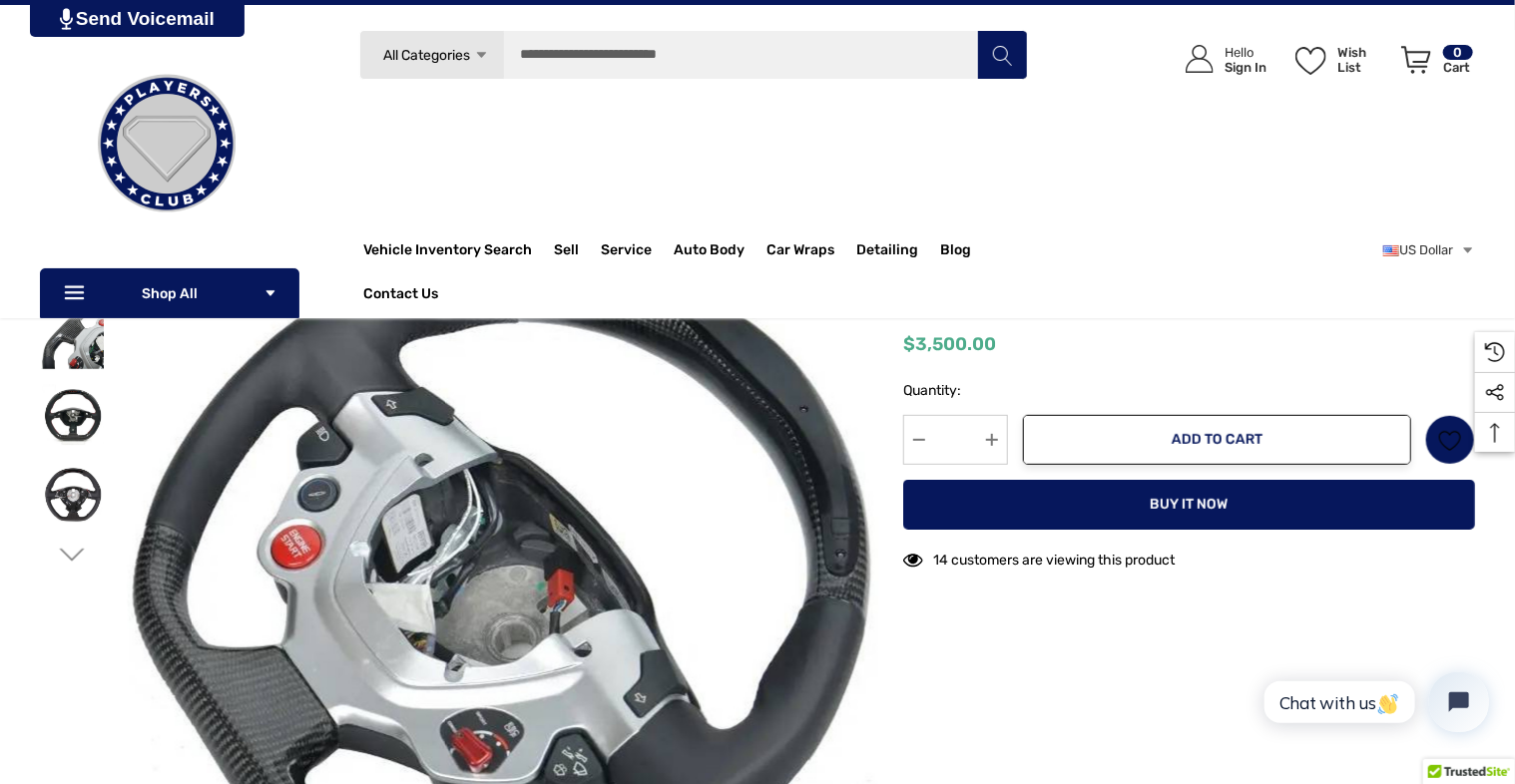 scroll, scrollTop: 300, scrollLeft: 0, axis: vertical 